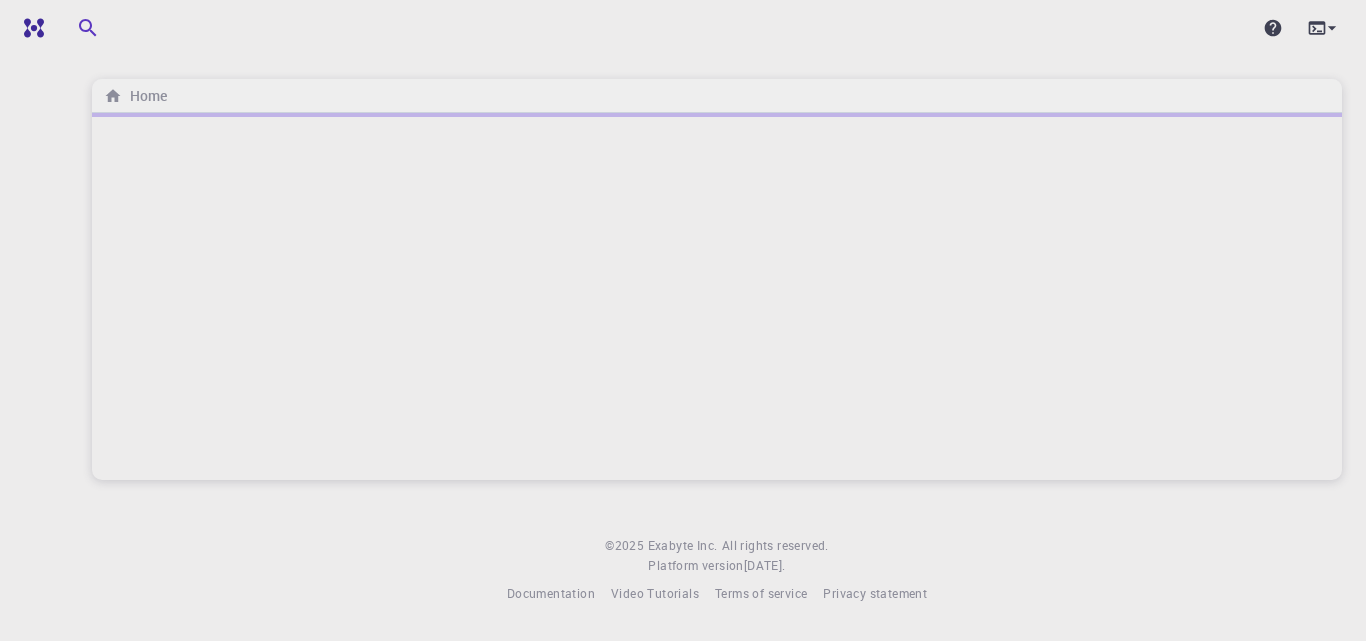 scroll, scrollTop: 0, scrollLeft: 0, axis: both 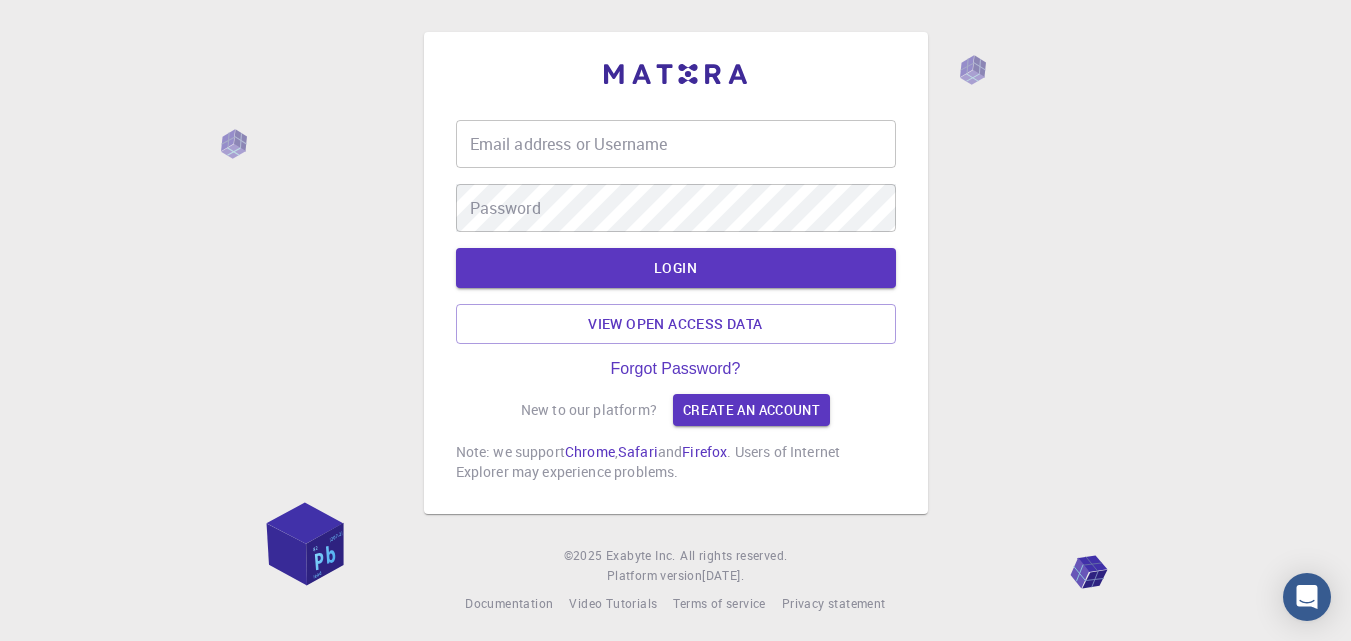 click on "Email address or Username Email address or Username" at bounding box center (676, 144) 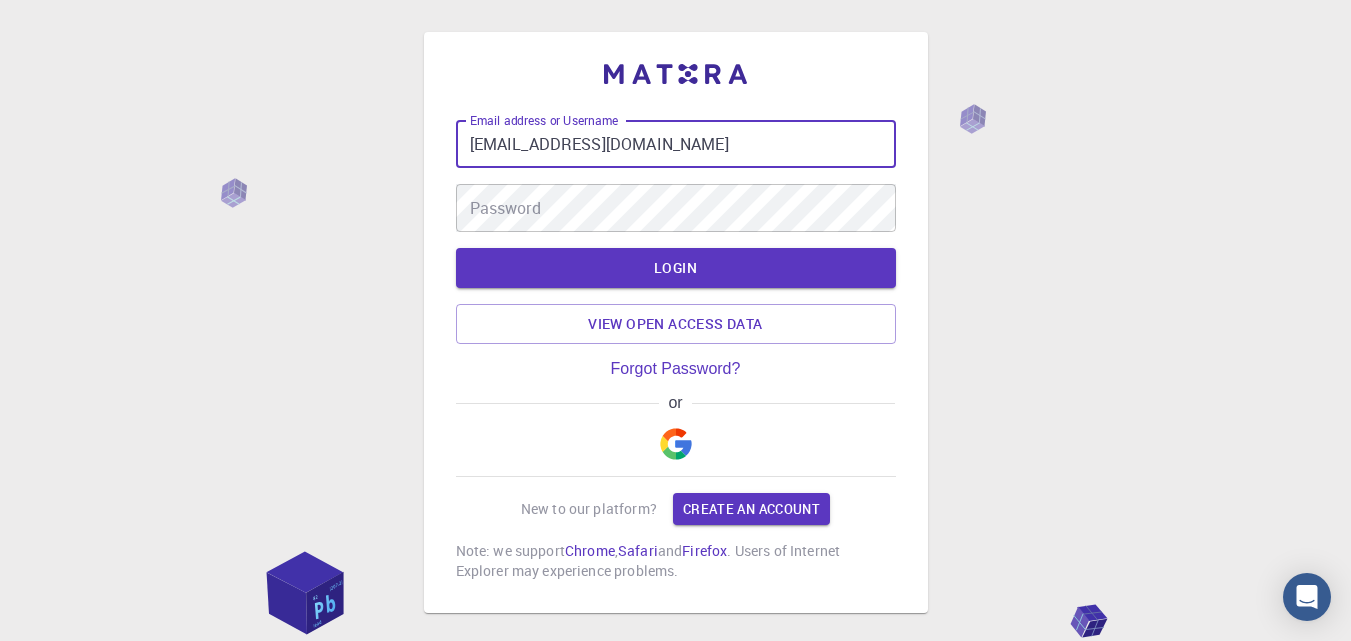 type on "[EMAIL_ADDRESS][DOMAIN_NAME]" 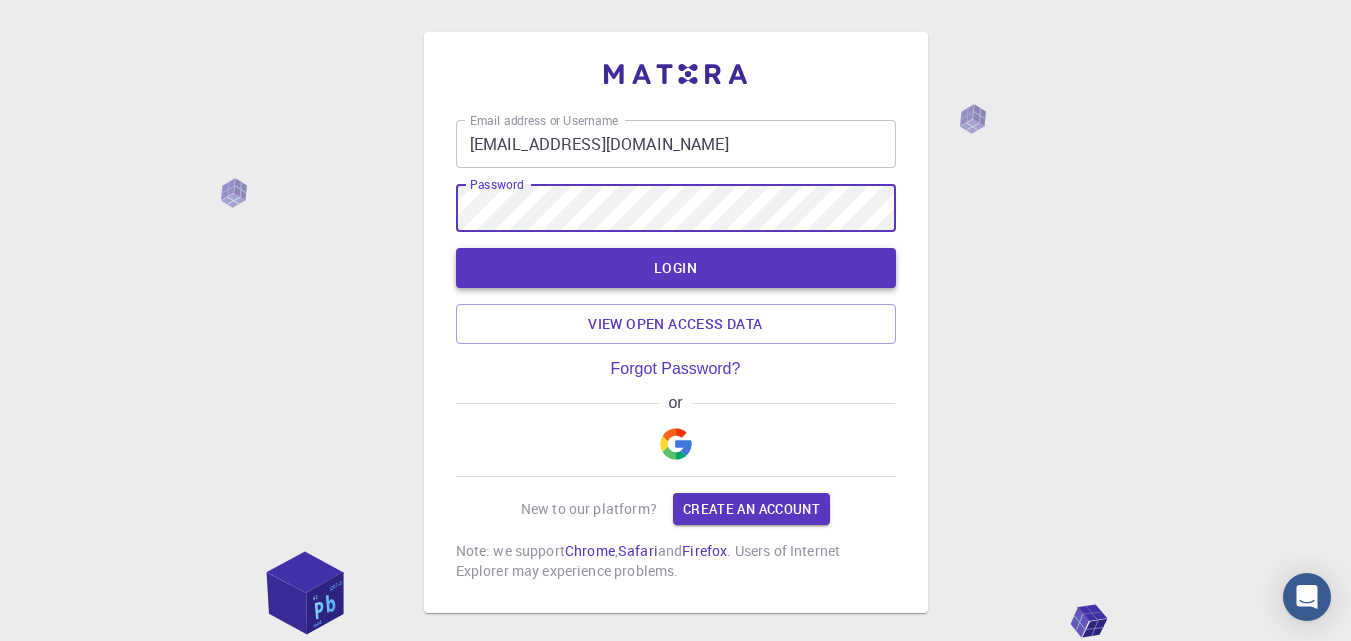 click on "LOGIN" at bounding box center [676, 268] 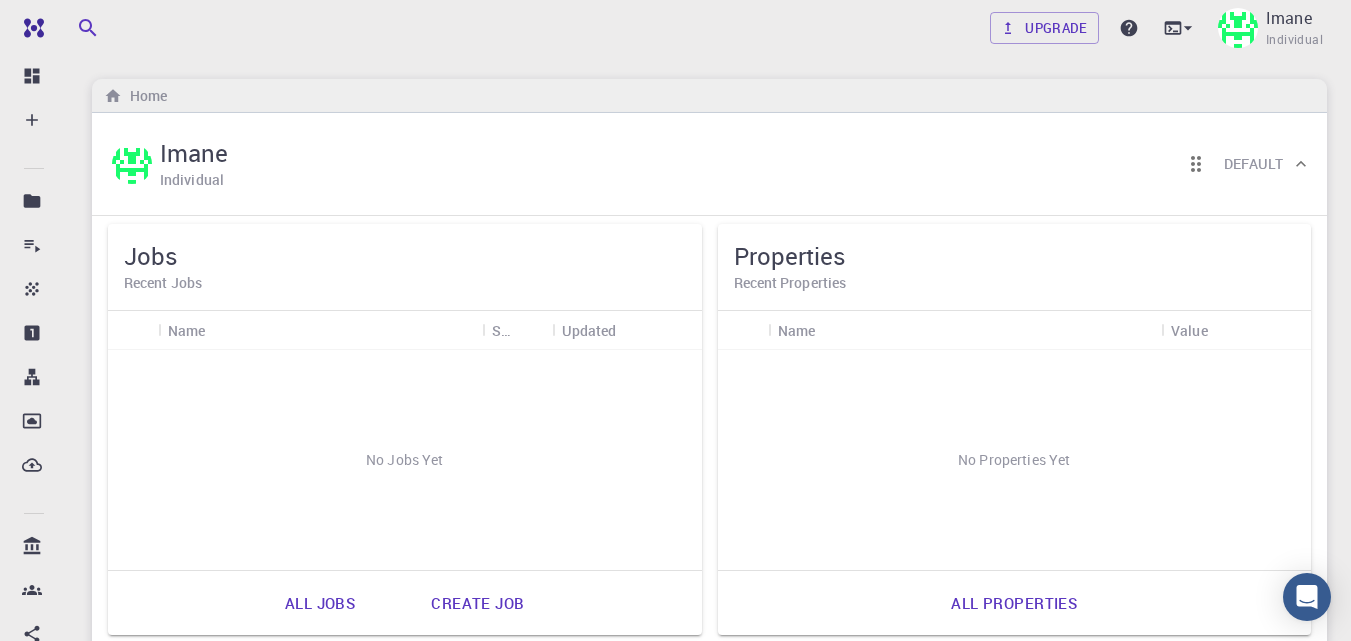 scroll, scrollTop: 0, scrollLeft: 0, axis: both 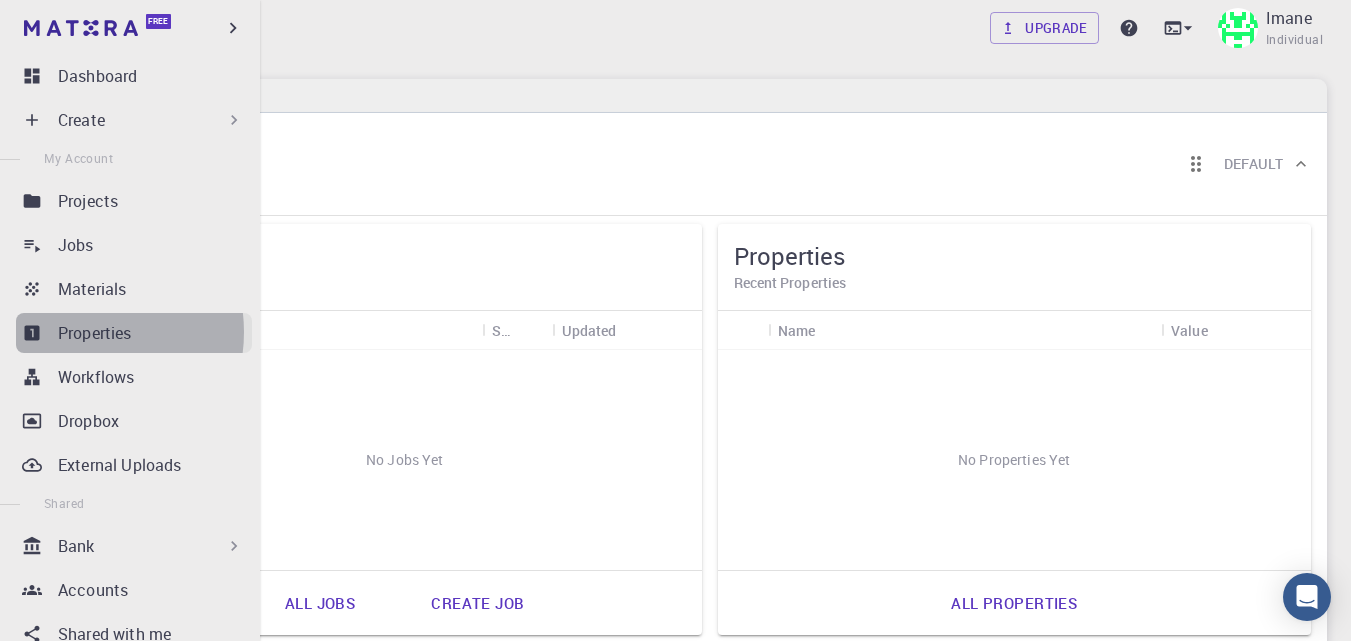 click on "Properties" at bounding box center (95, 333) 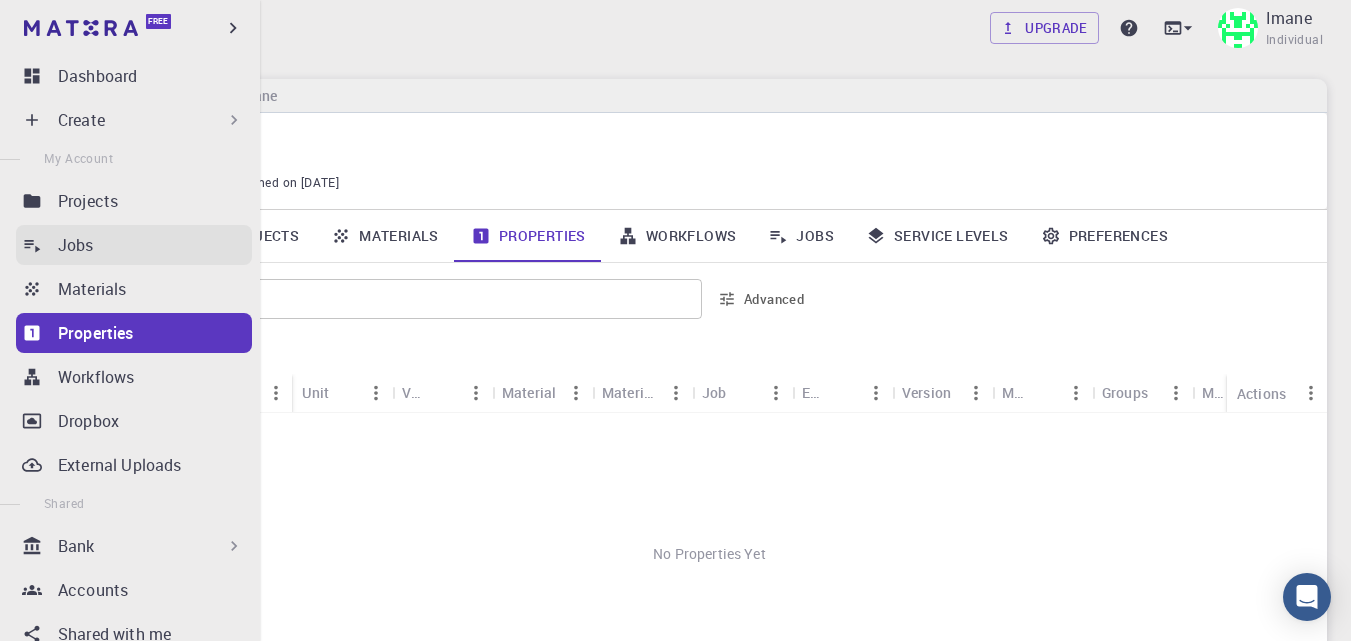 click on "Jobs" at bounding box center (76, 245) 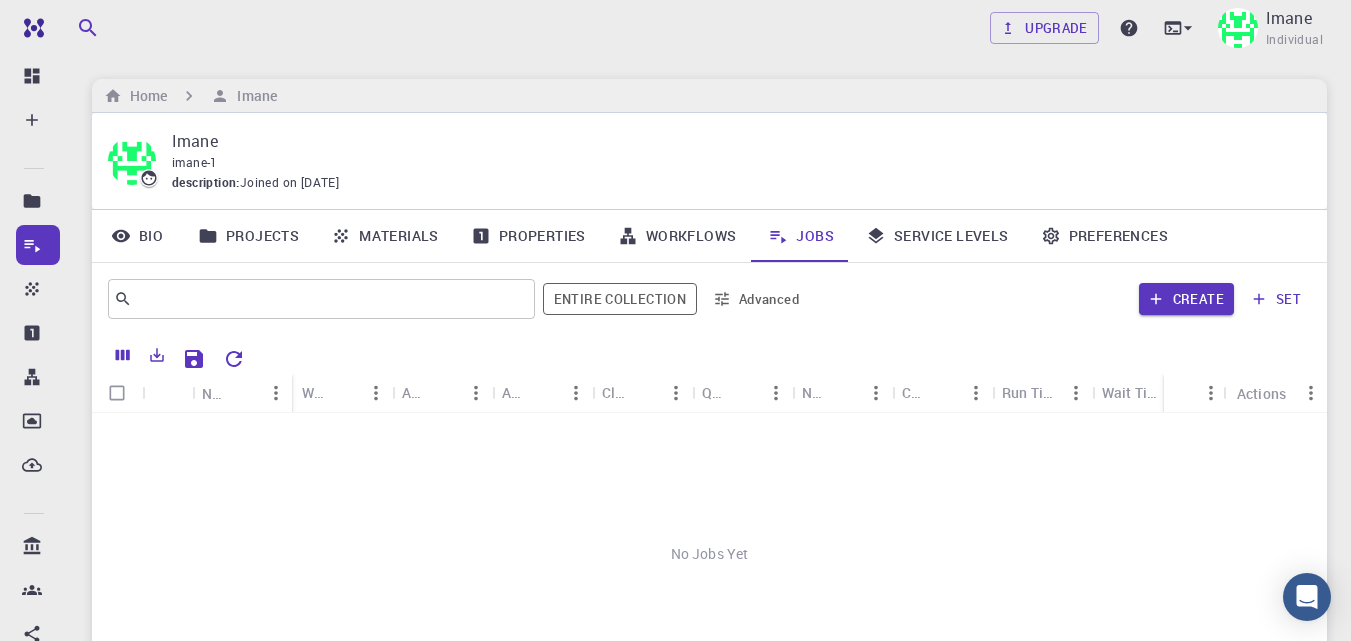 click 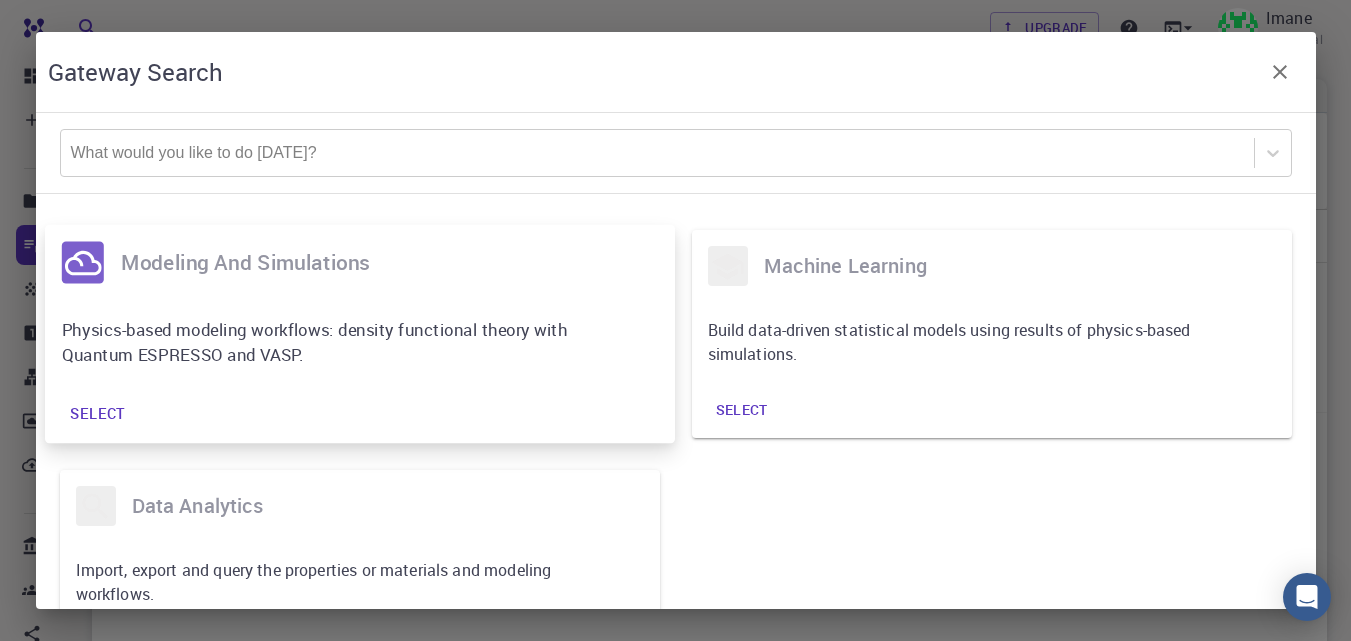 click on "Physics-based modeling workflows: density functional theory with Quantum ESPRESSO and VASP." at bounding box center [344, 342] 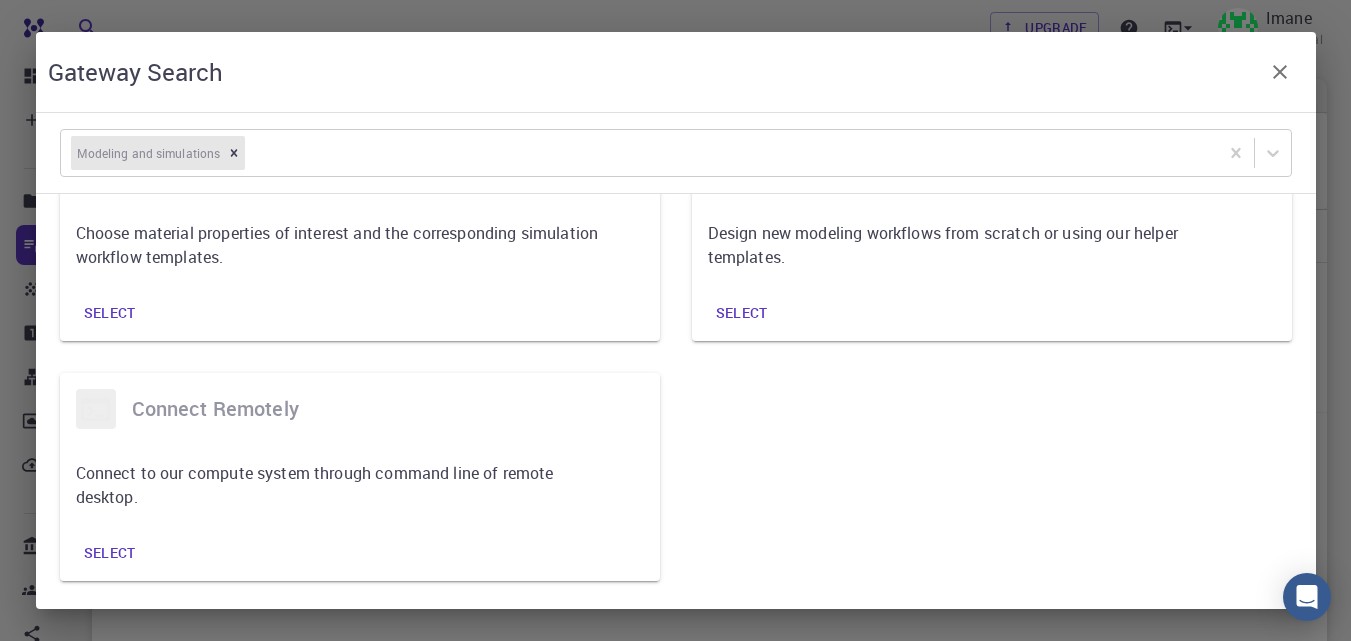 scroll, scrollTop: 0, scrollLeft: 0, axis: both 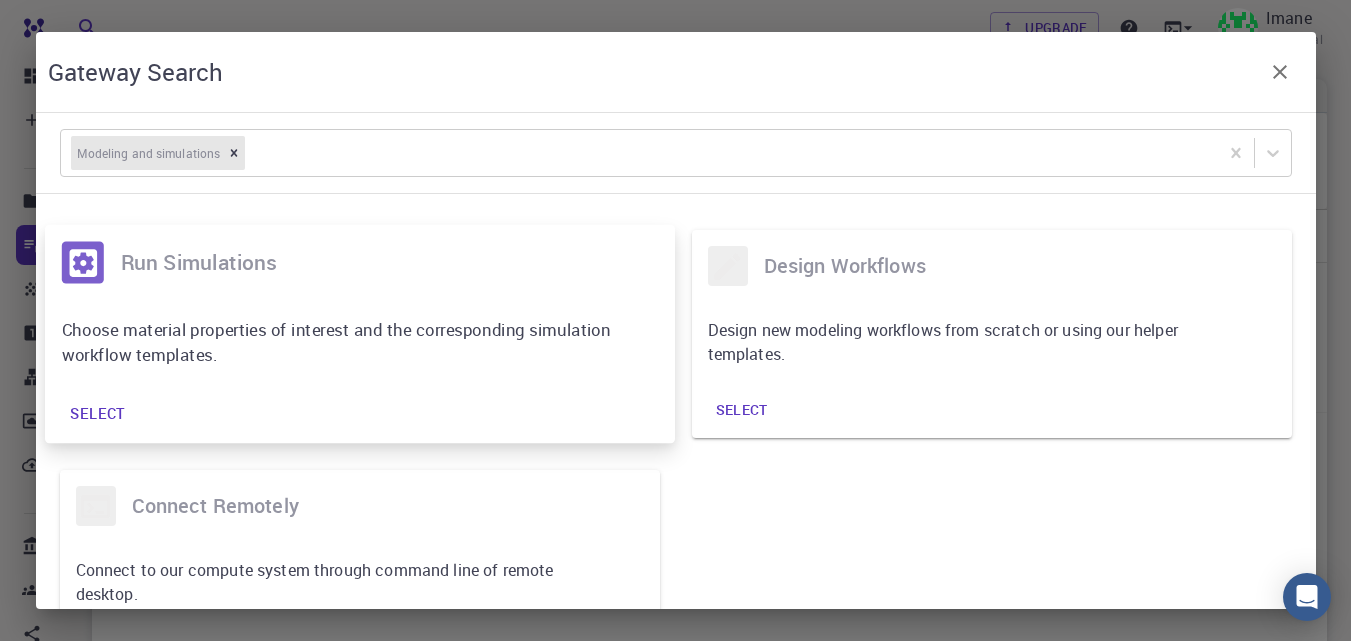 click on "Select" at bounding box center (97, 414) 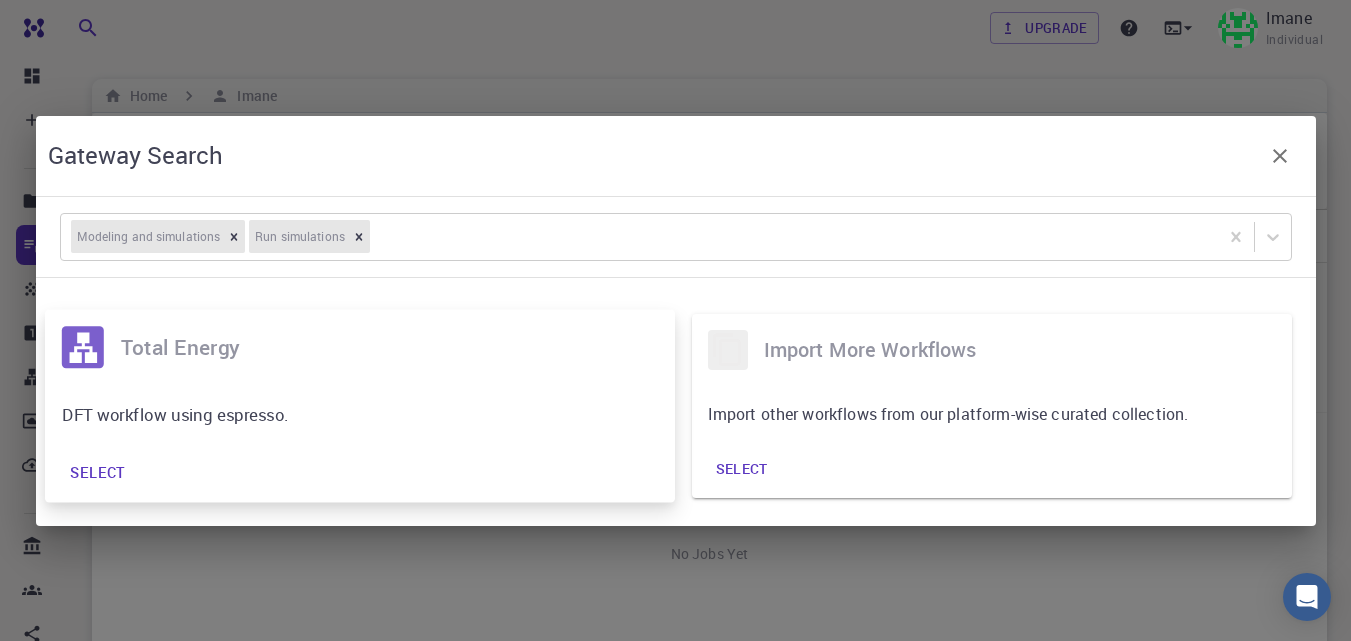 click on "Total Energy" at bounding box center [389, 347] 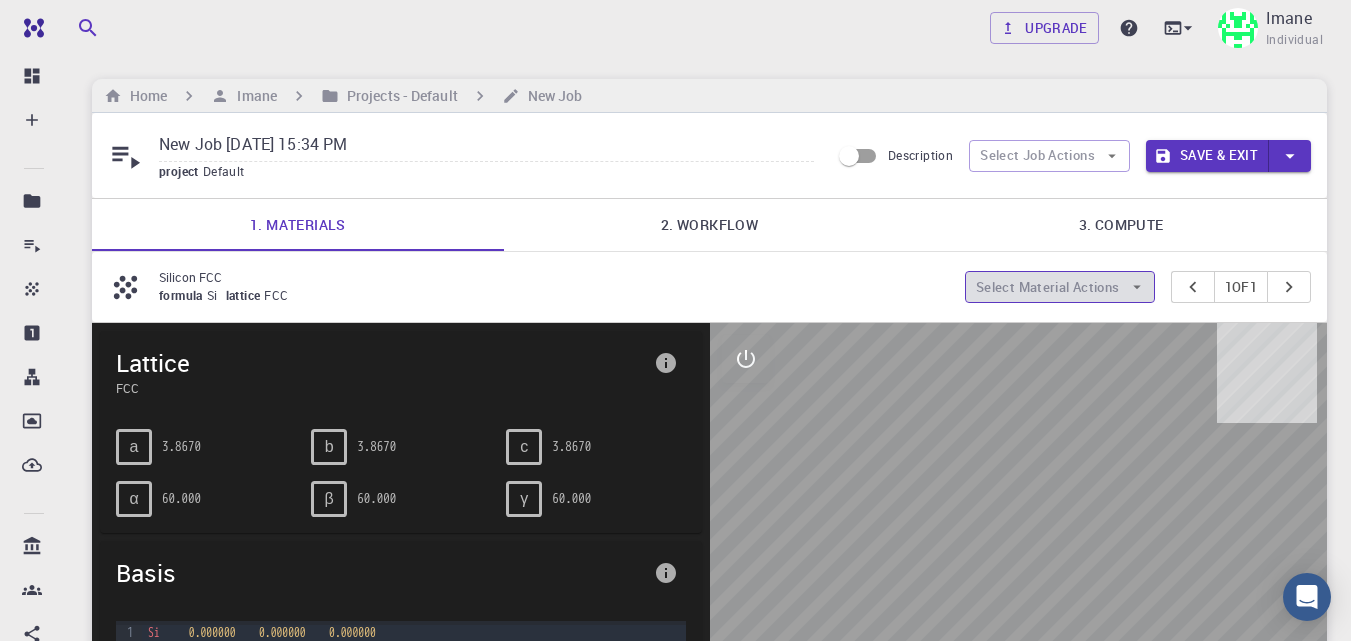 click 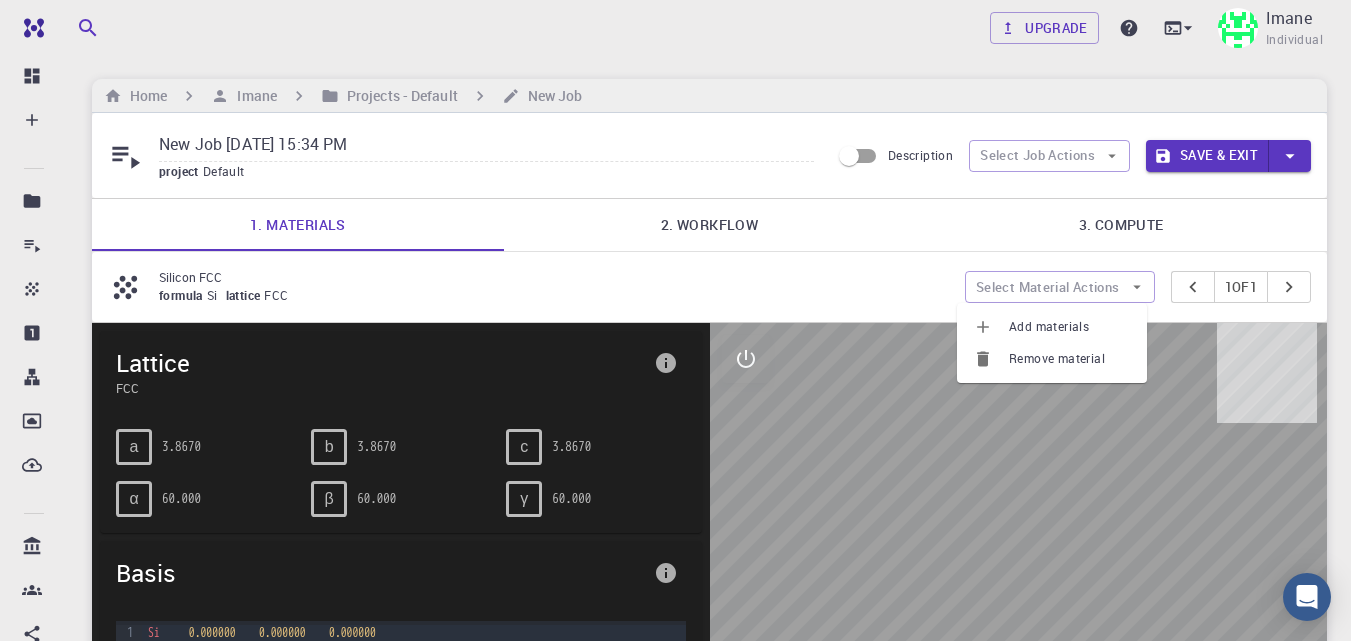 click on "2. Workflow" at bounding box center (710, 225) 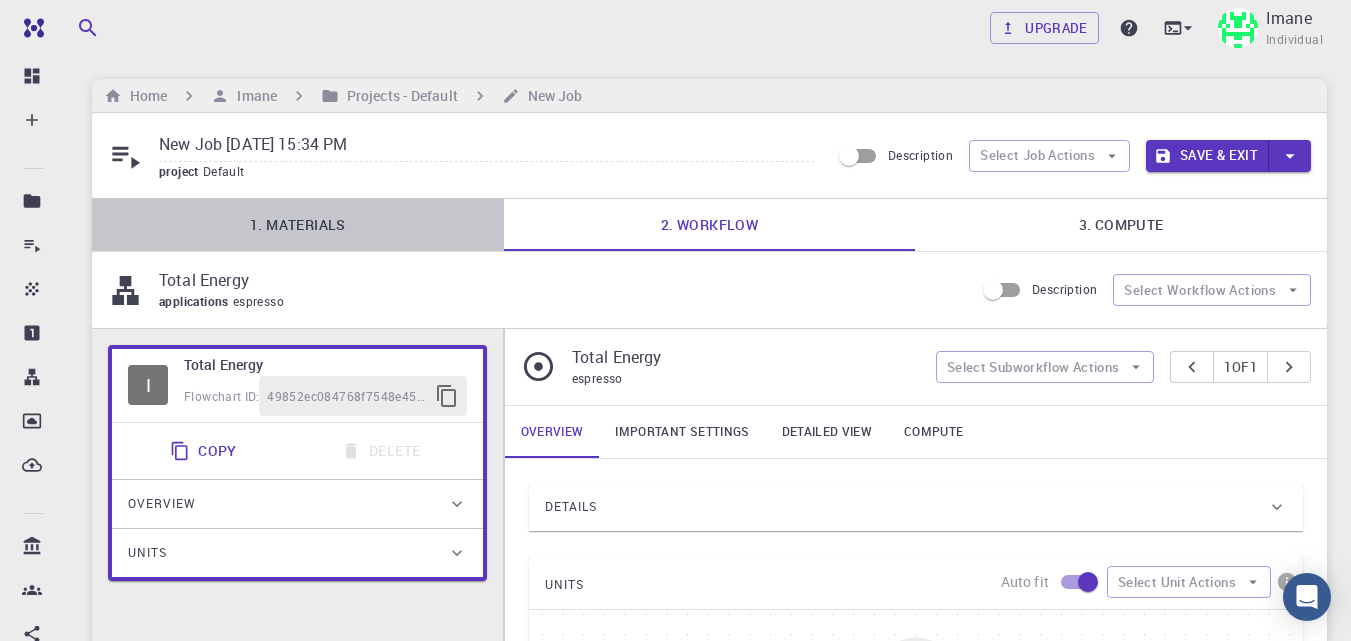 click on "1. Materials" at bounding box center [298, 225] 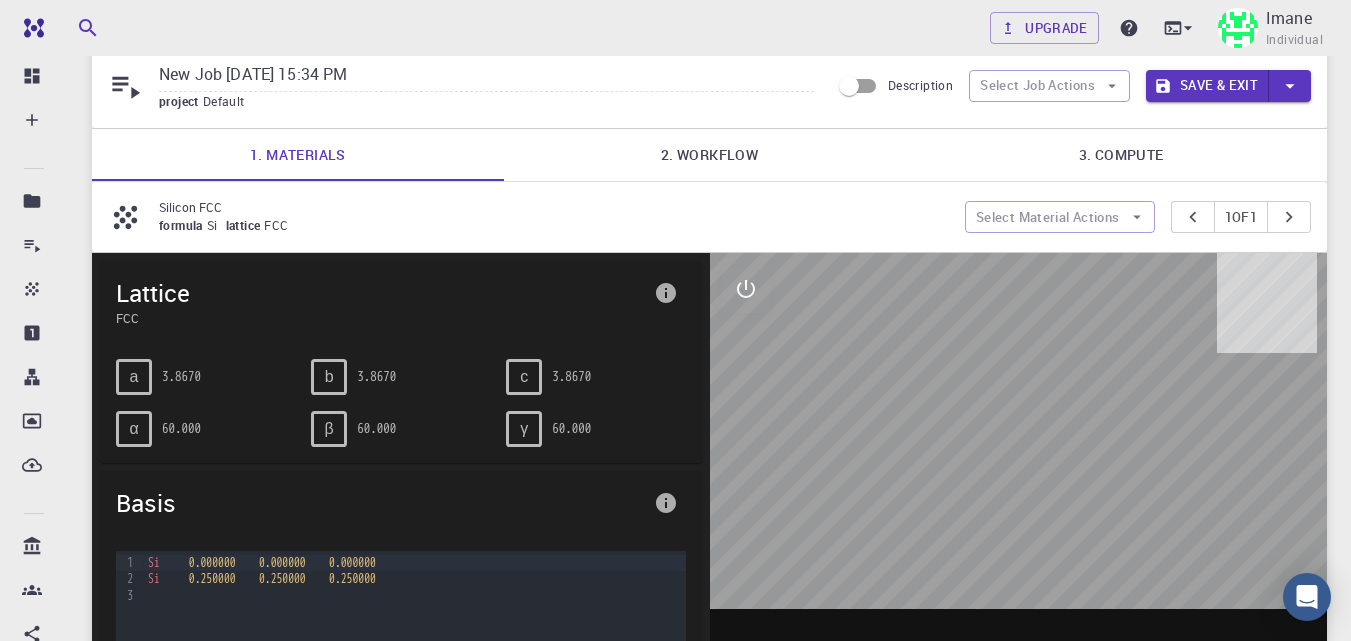 scroll, scrollTop: 74, scrollLeft: 0, axis: vertical 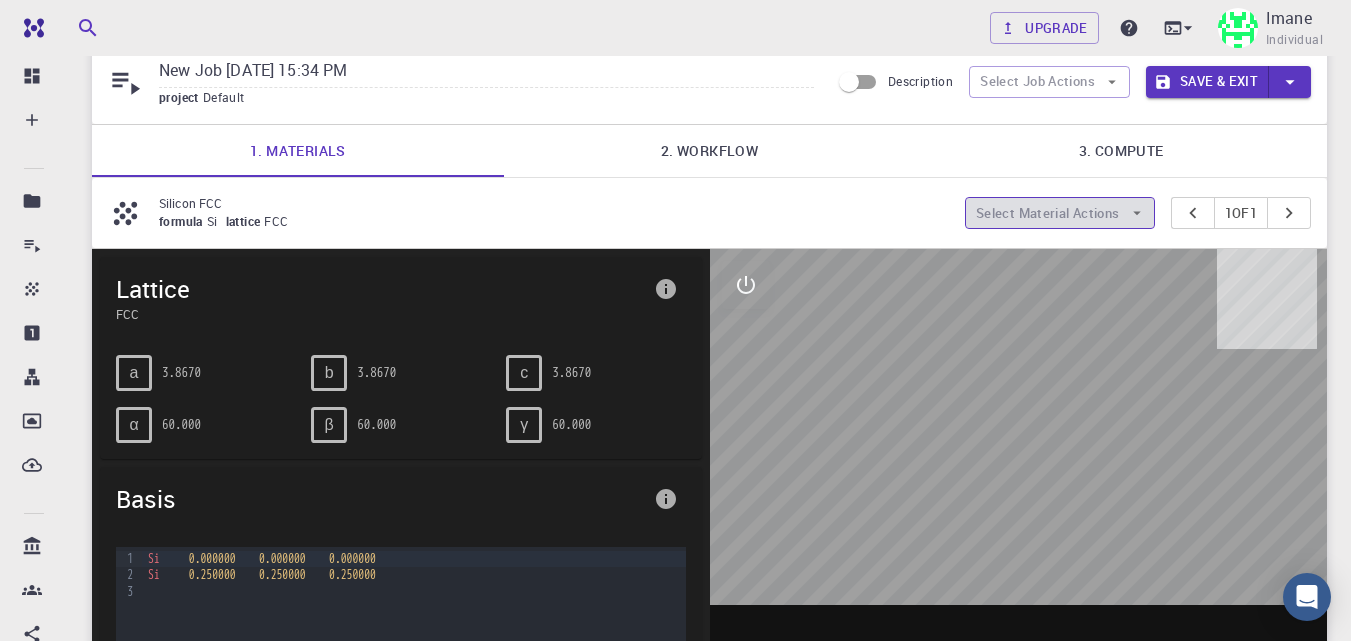 click 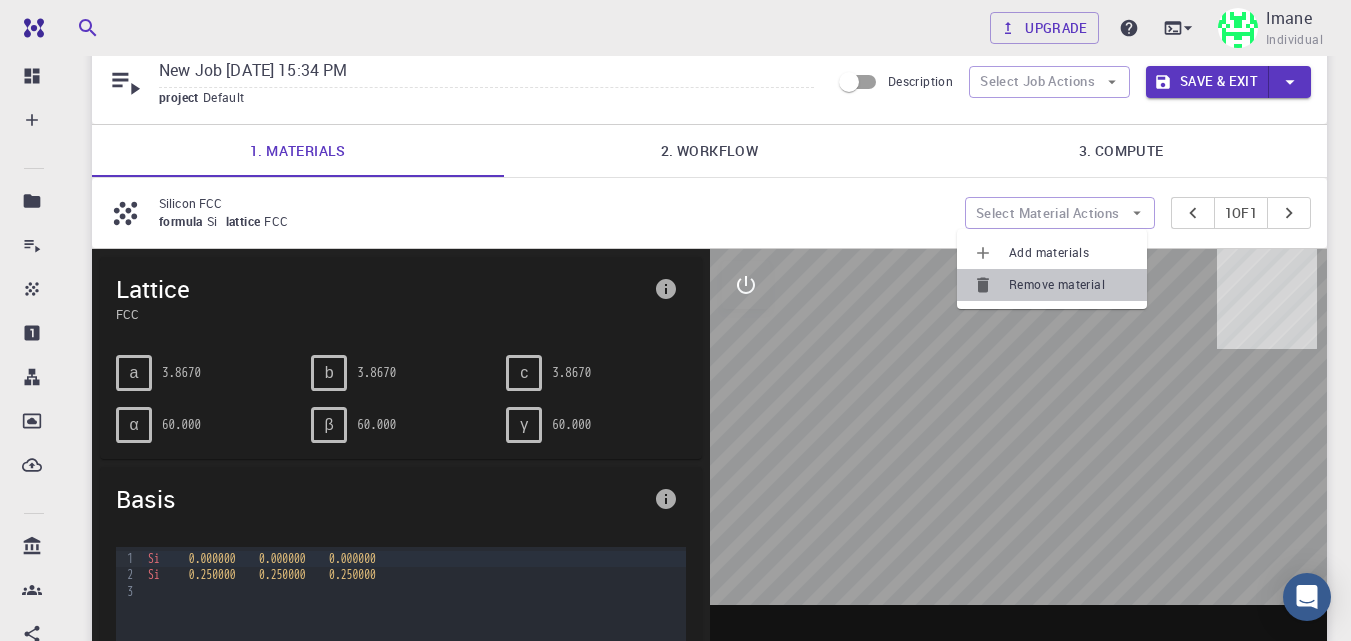 click on "Remove material" at bounding box center (1070, 285) 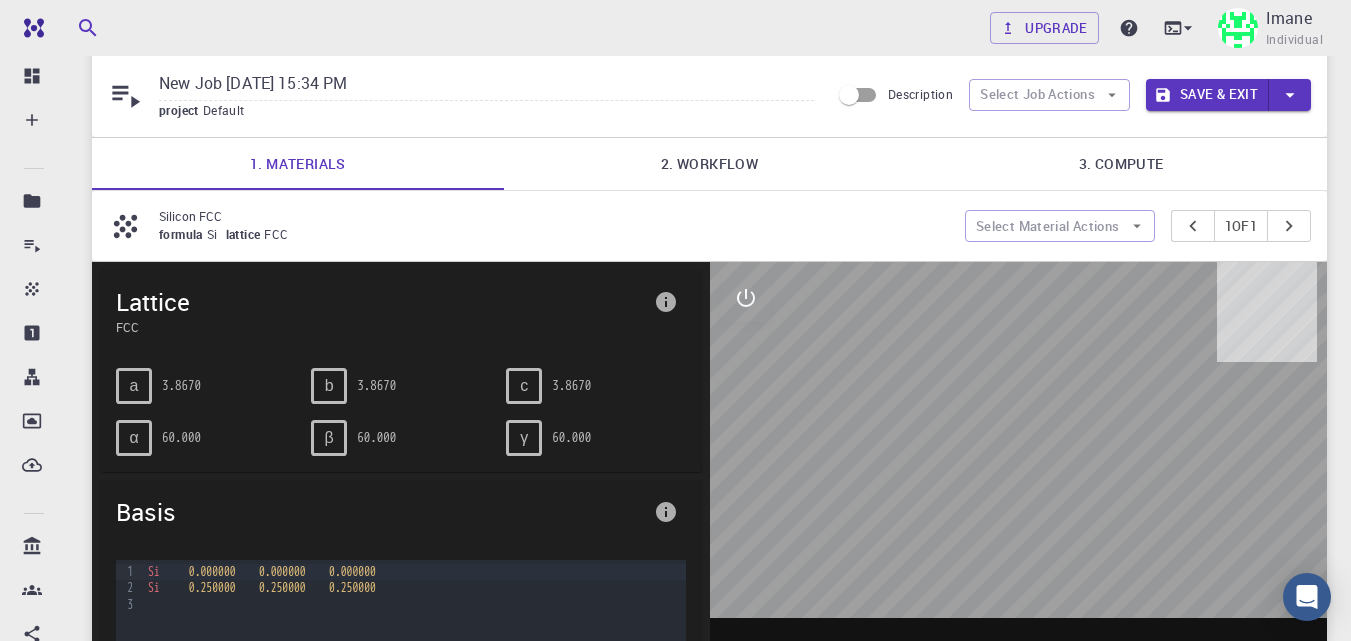 scroll, scrollTop: 0, scrollLeft: 0, axis: both 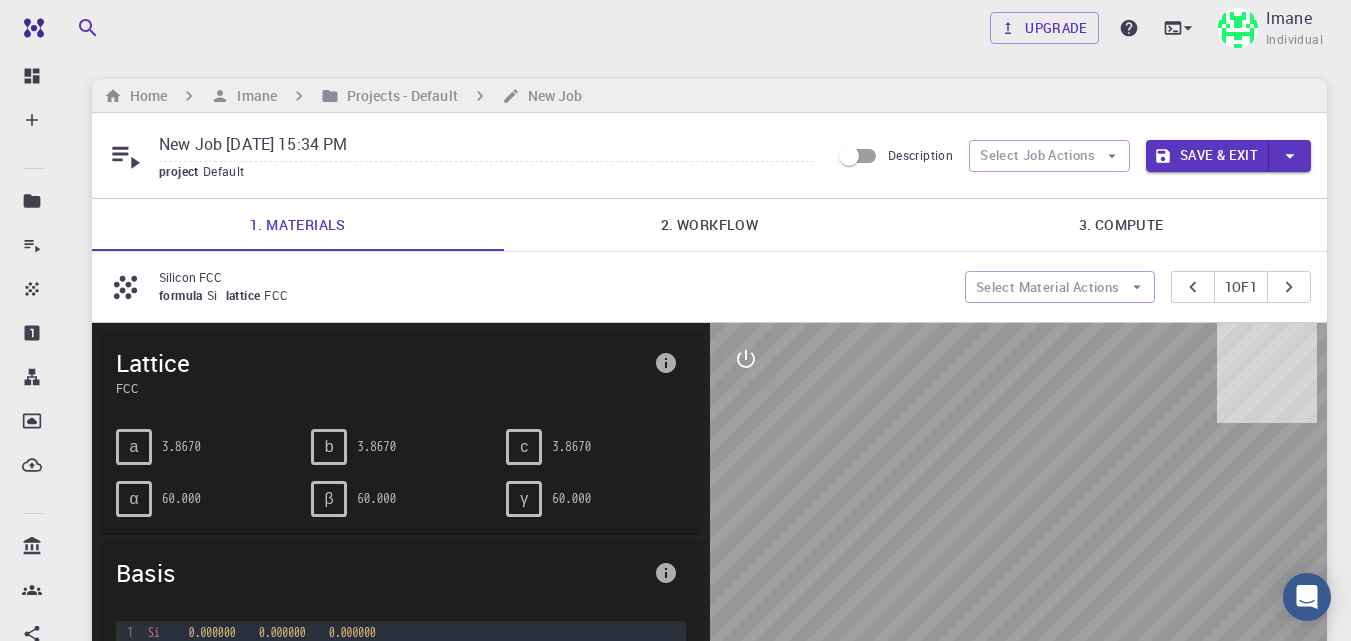 click on "2. Workflow" at bounding box center [710, 225] 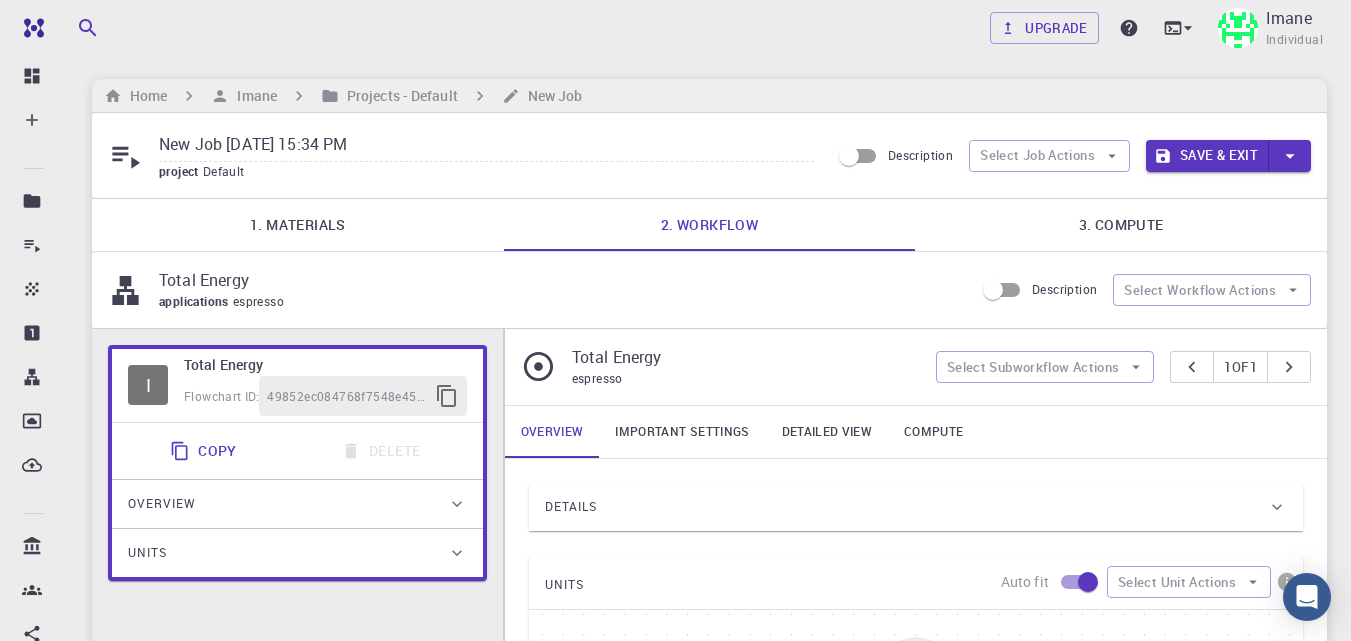 click on "1. Materials" at bounding box center [298, 225] 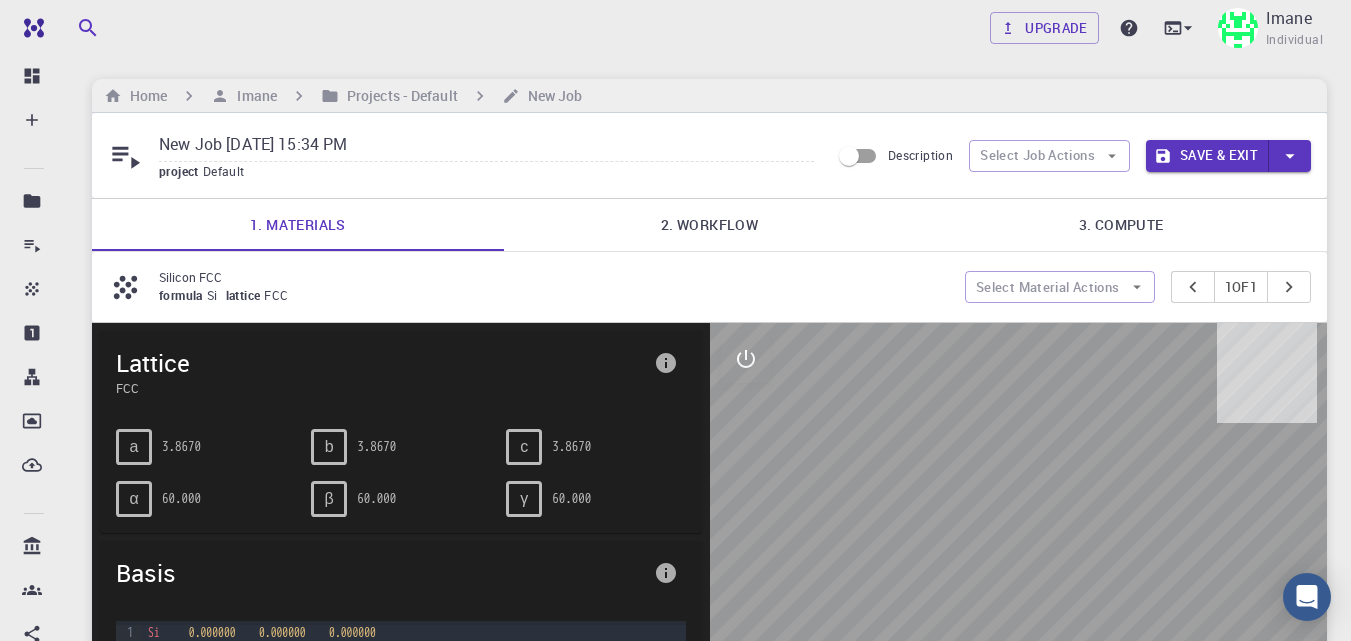 click on "Silicon FCC" at bounding box center [554, 277] 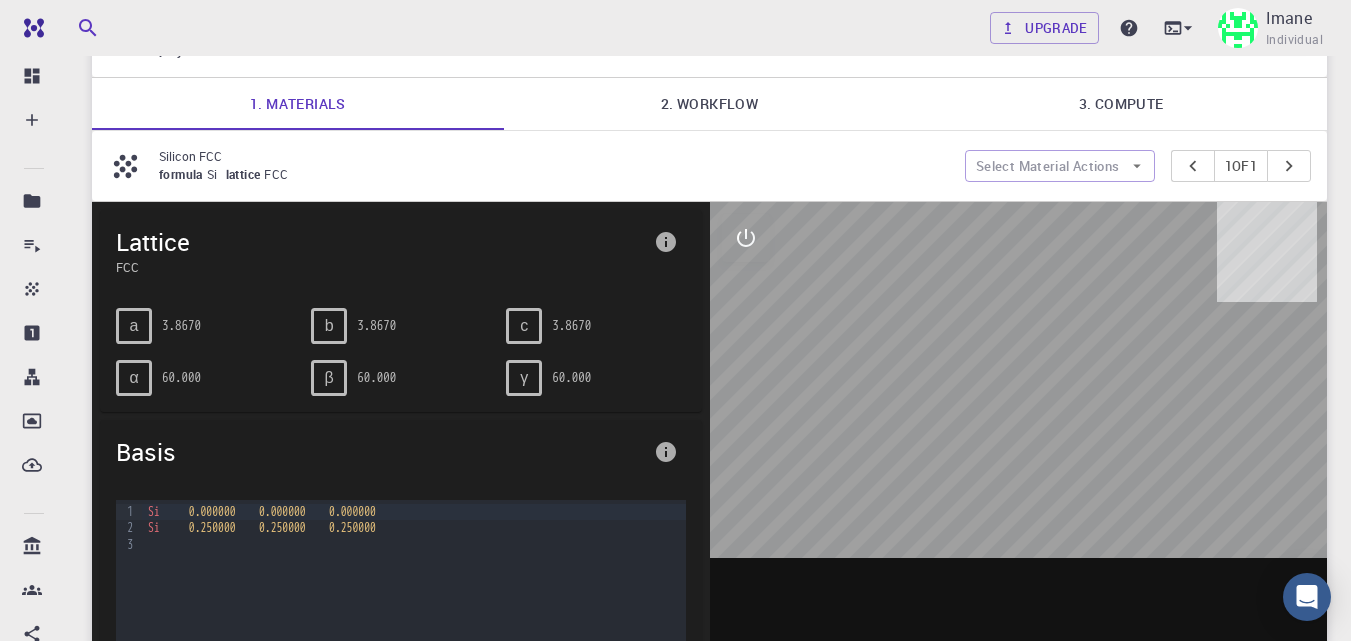 scroll, scrollTop: 129, scrollLeft: 0, axis: vertical 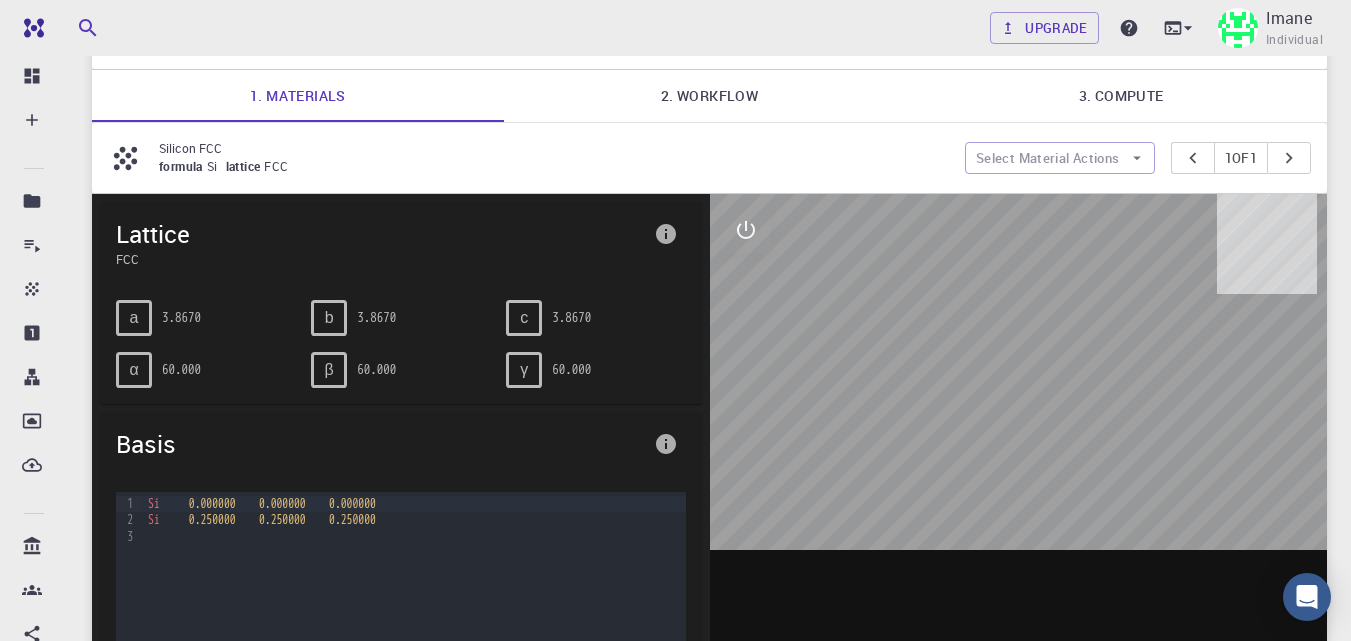 drag, startPoint x: 666, startPoint y: 229, endPoint x: 869, endPoint y: 47, distance: 272.64078 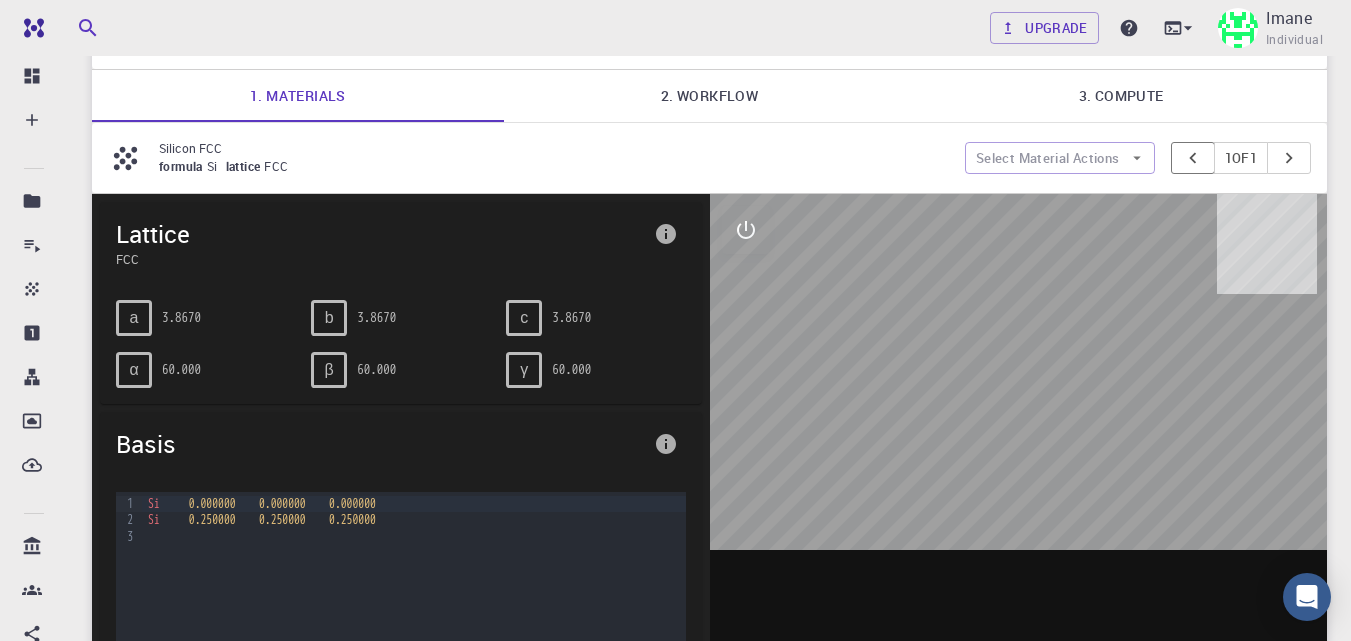 click 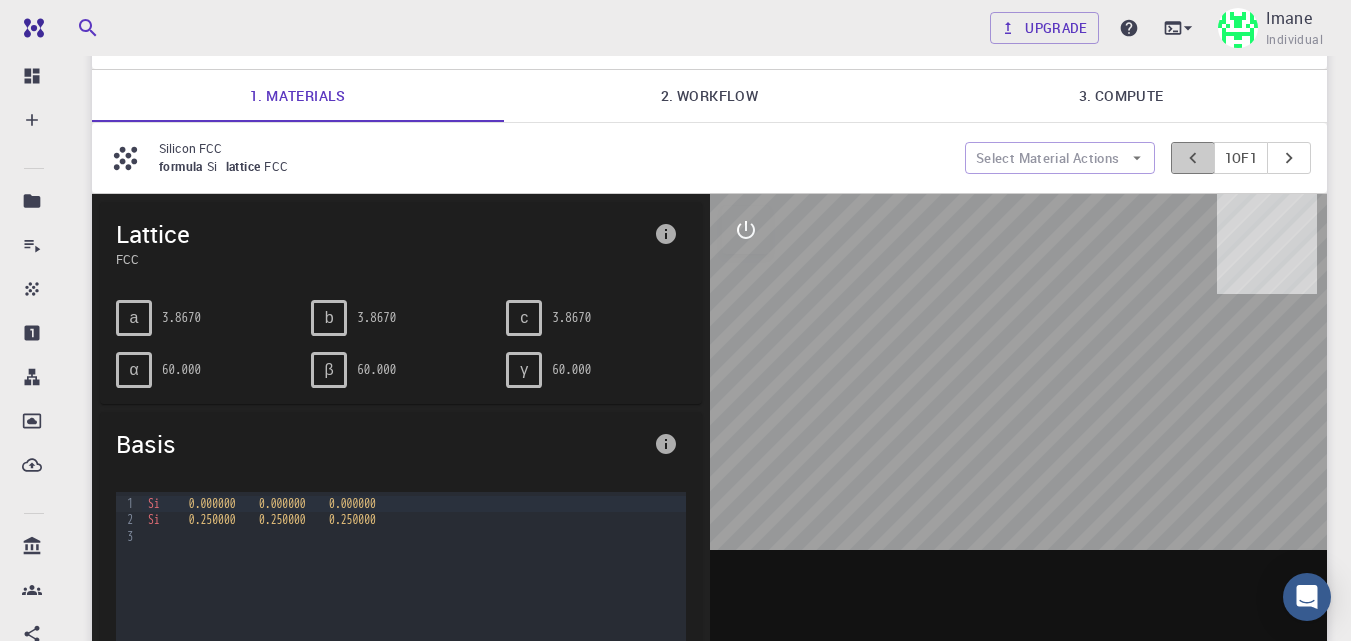 click 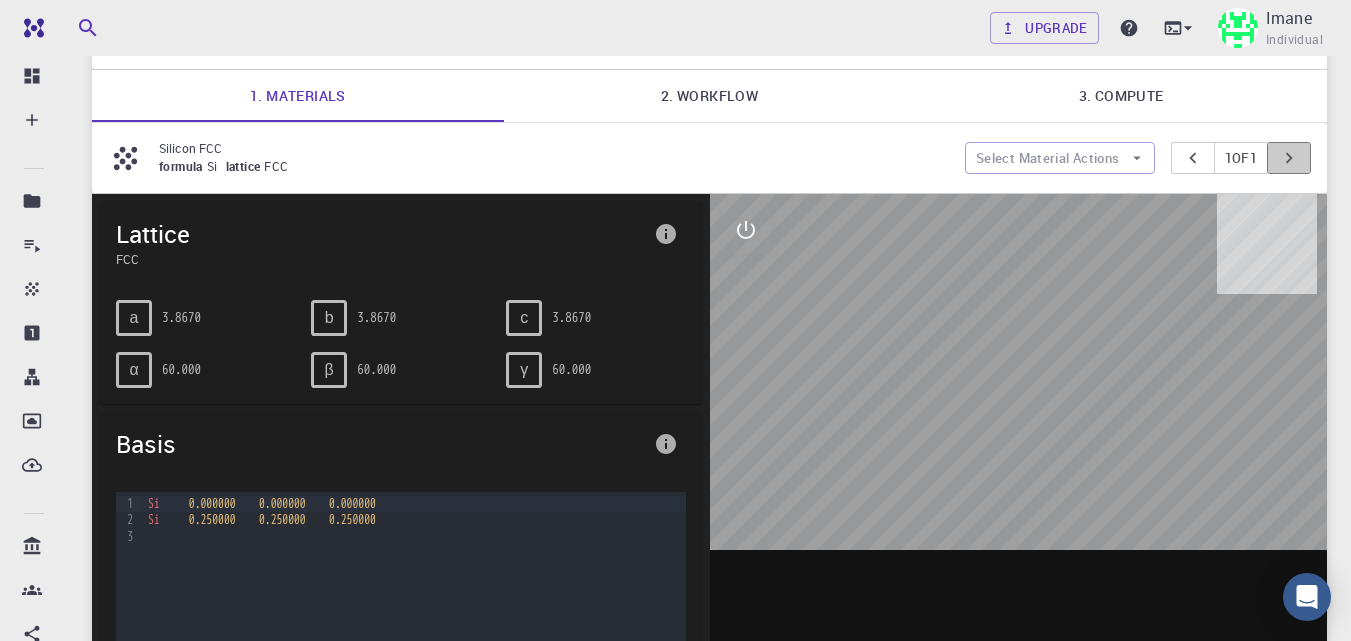 click 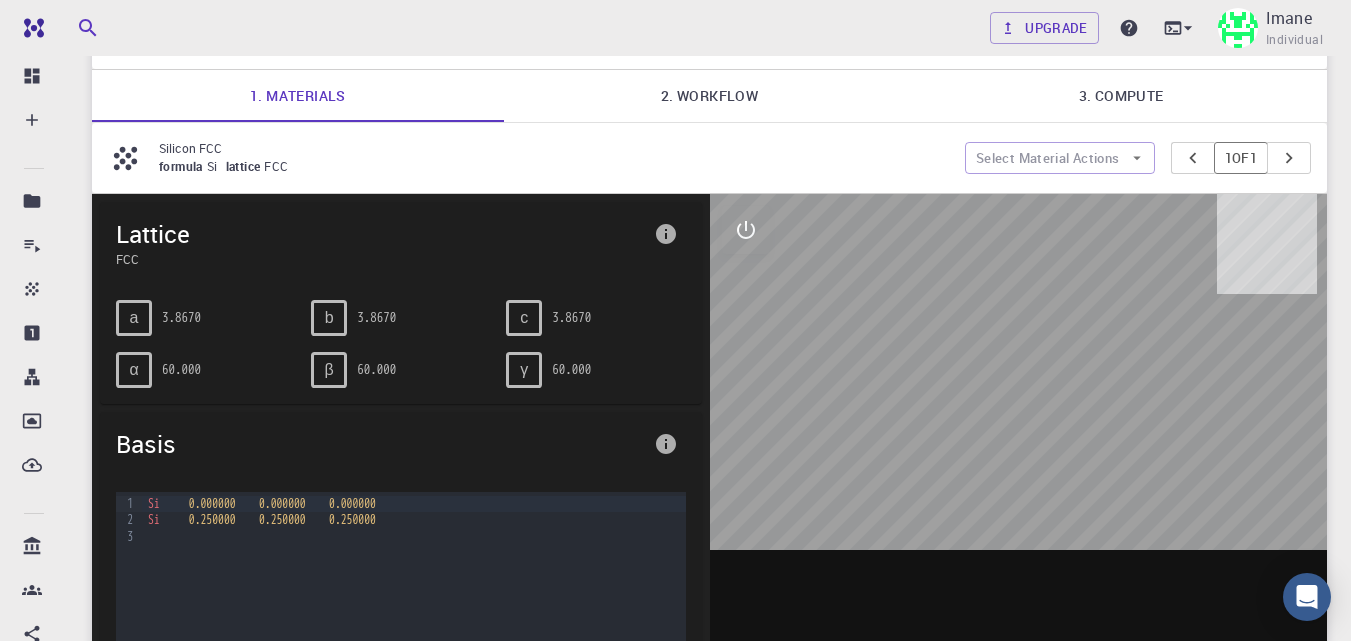 click on "1  of  1" at bounding box center [1241, 158] 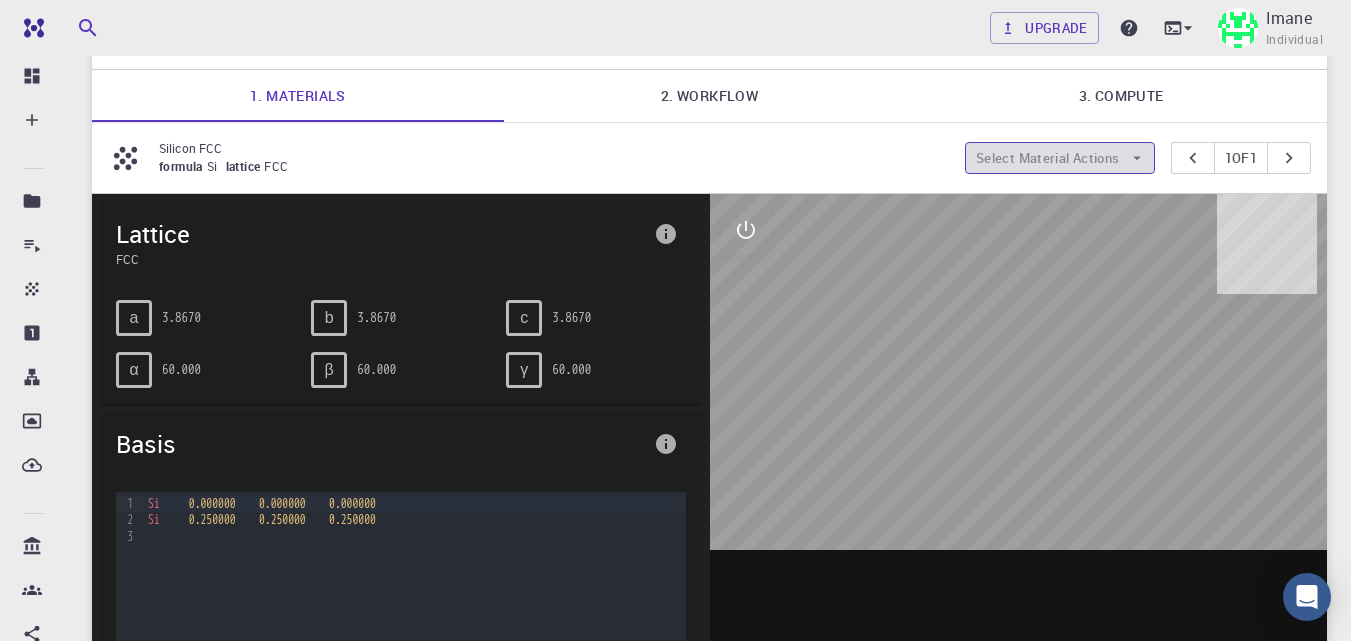 click on "Select Material Actions" at bounding box center (1060, 158) 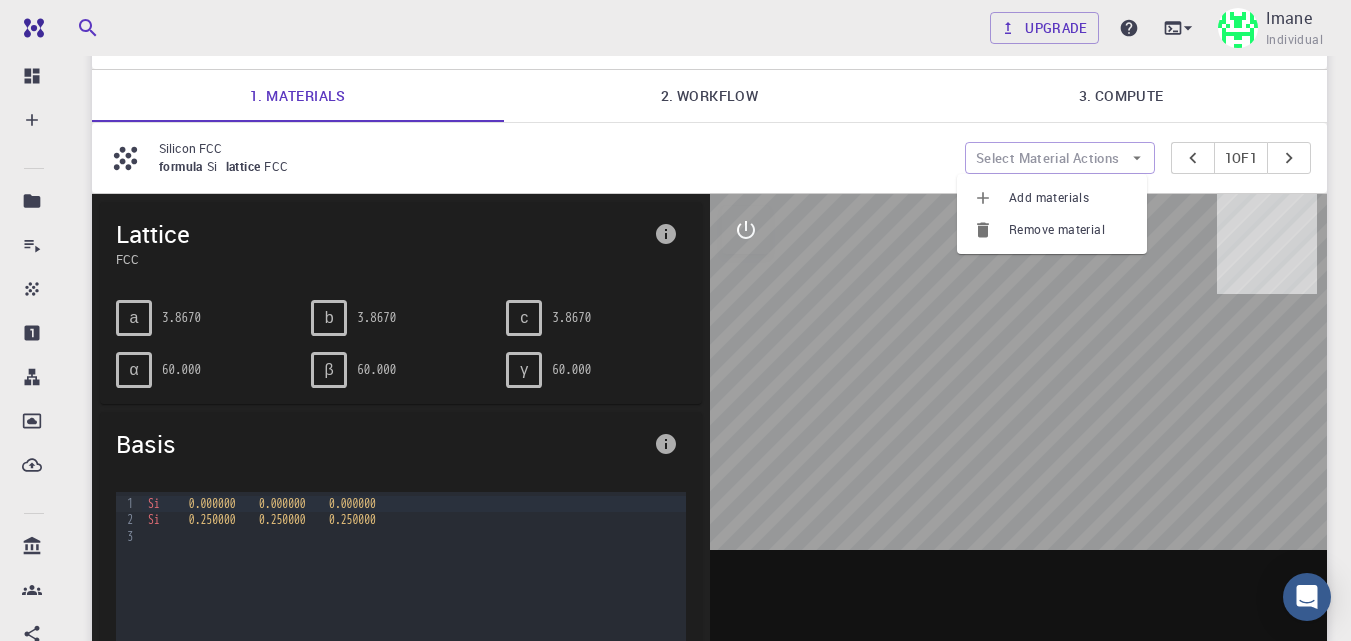 click on "Silicon FCC formula Si lattice FCC Select Material Actions 1  of  1" at bounding box center (709, 158) 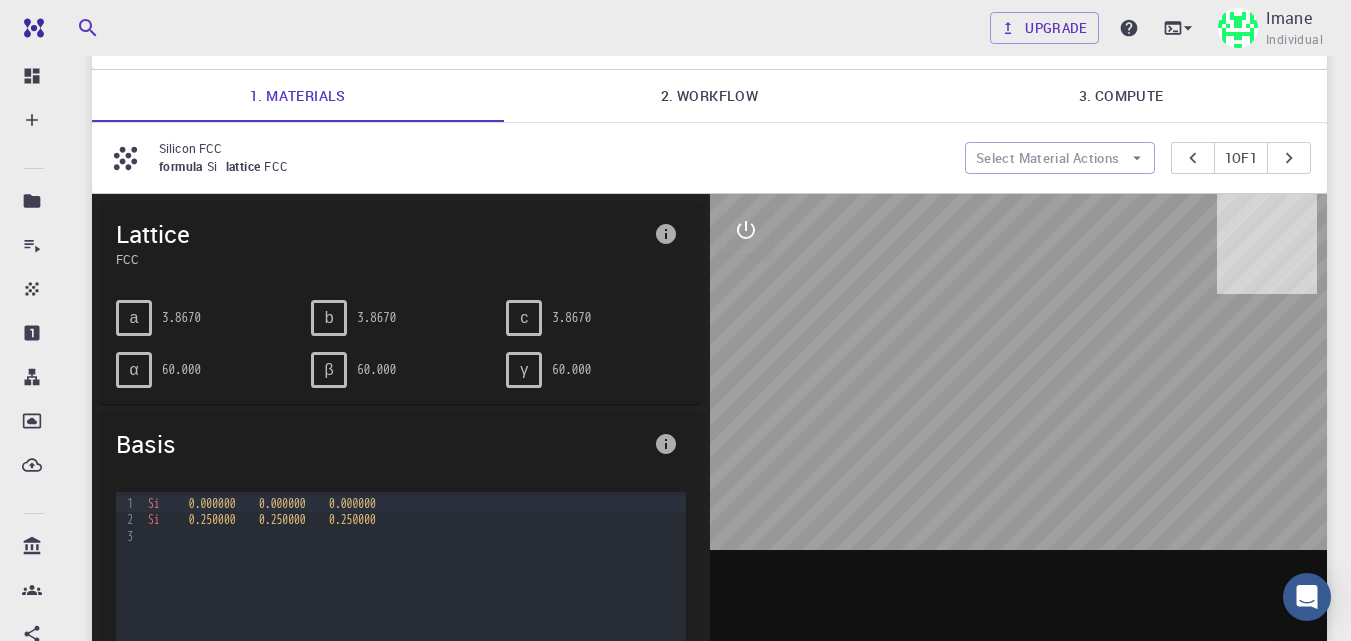click on "Si       0.000000      0.000000      0.000000" at bounding box center [414, 504] 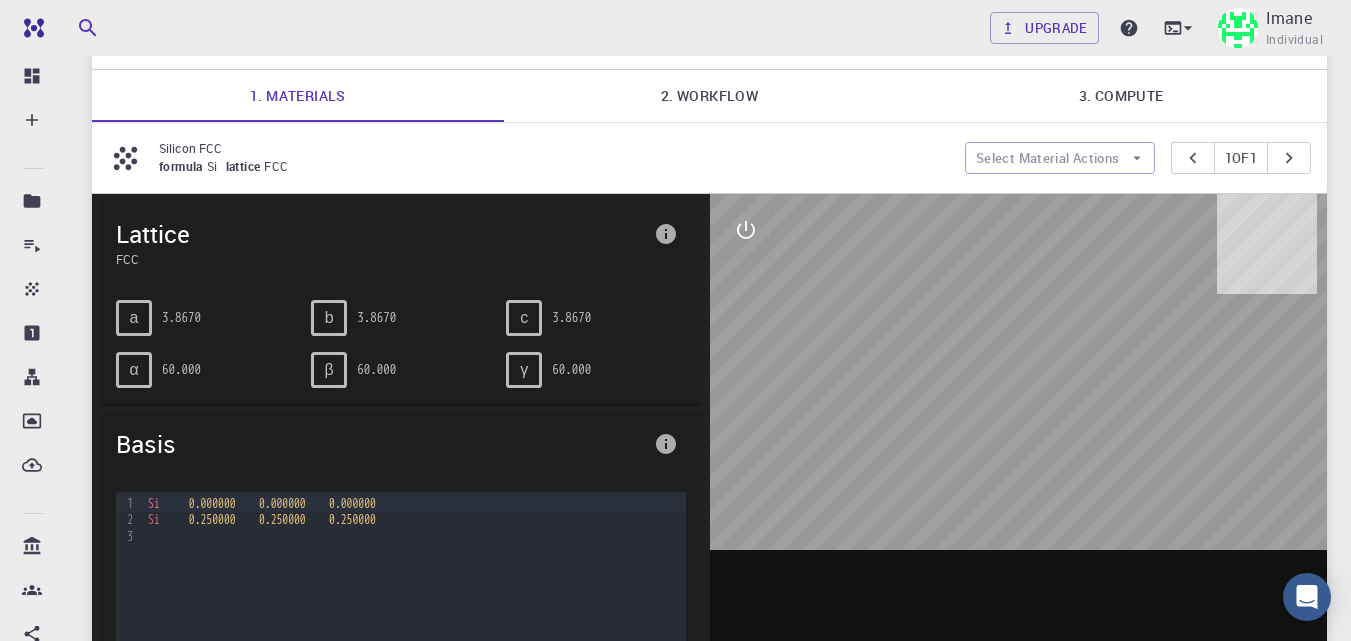 click on "1" at bounding box center (126, 504) 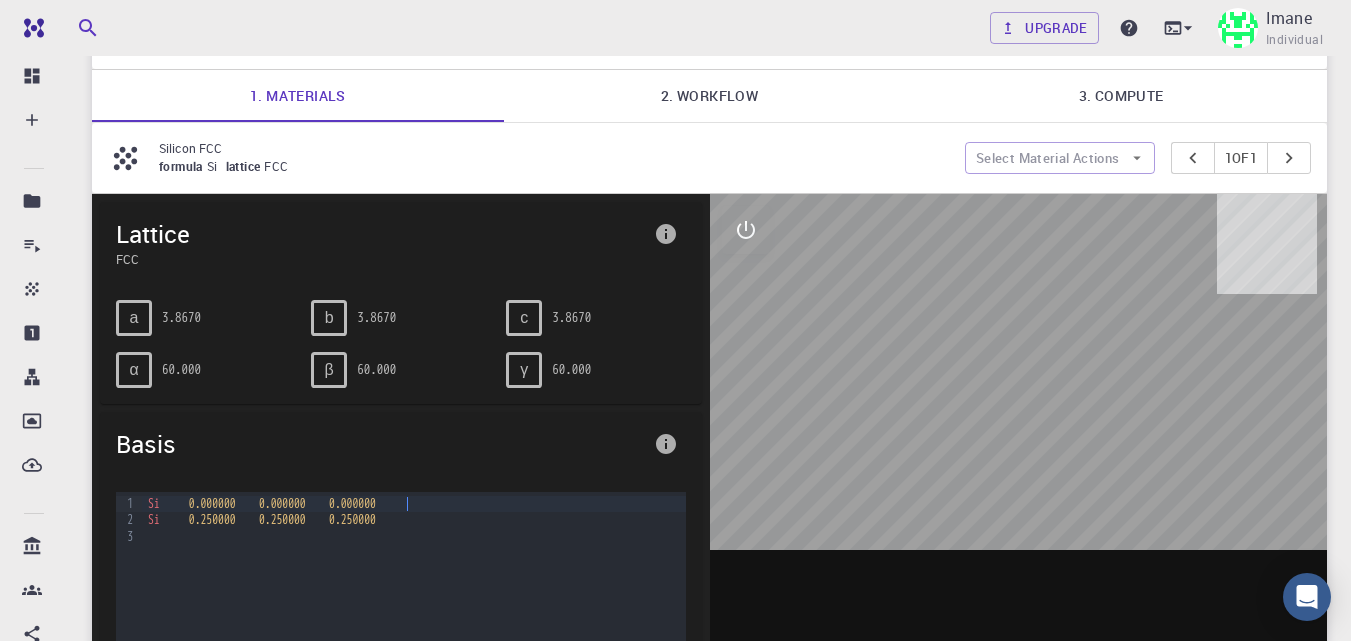 drag, startPoint x: 130, startPoint y: 504, endPoint x: 519, endPoint y: 504, distance: 389 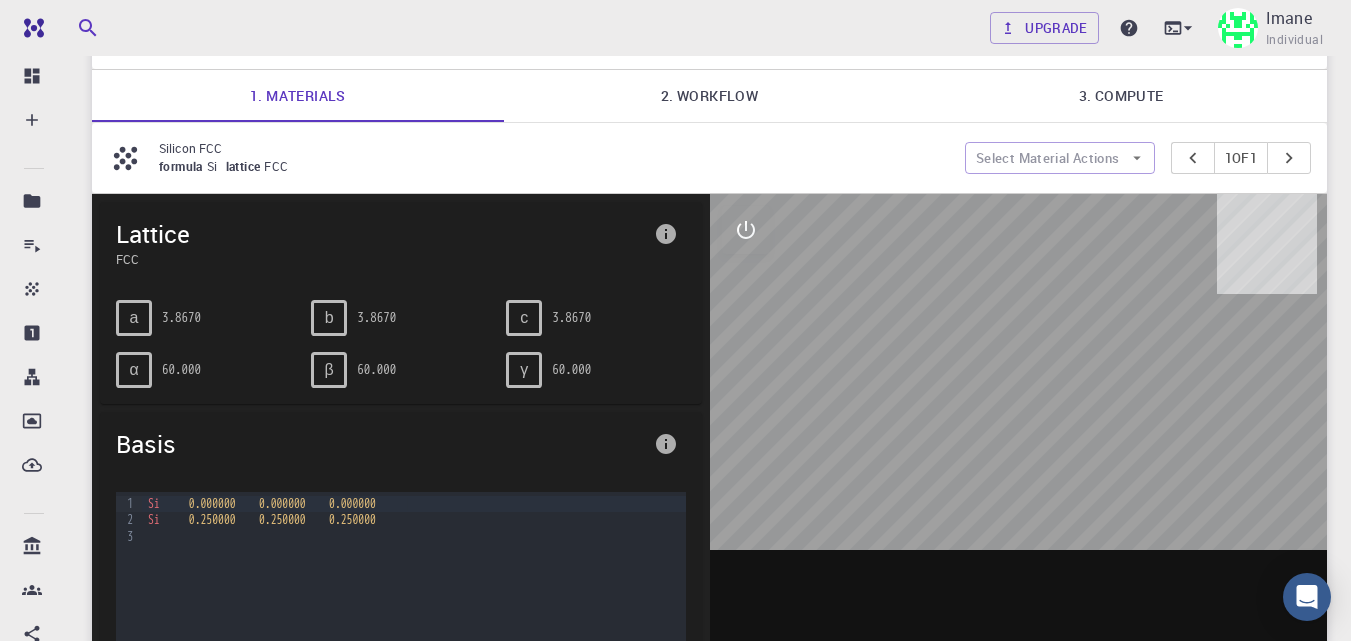 drag, startPoint x: 519, startPoint y: 504, endPoint x: 123, endPoint y: 502, distance: 396.00504 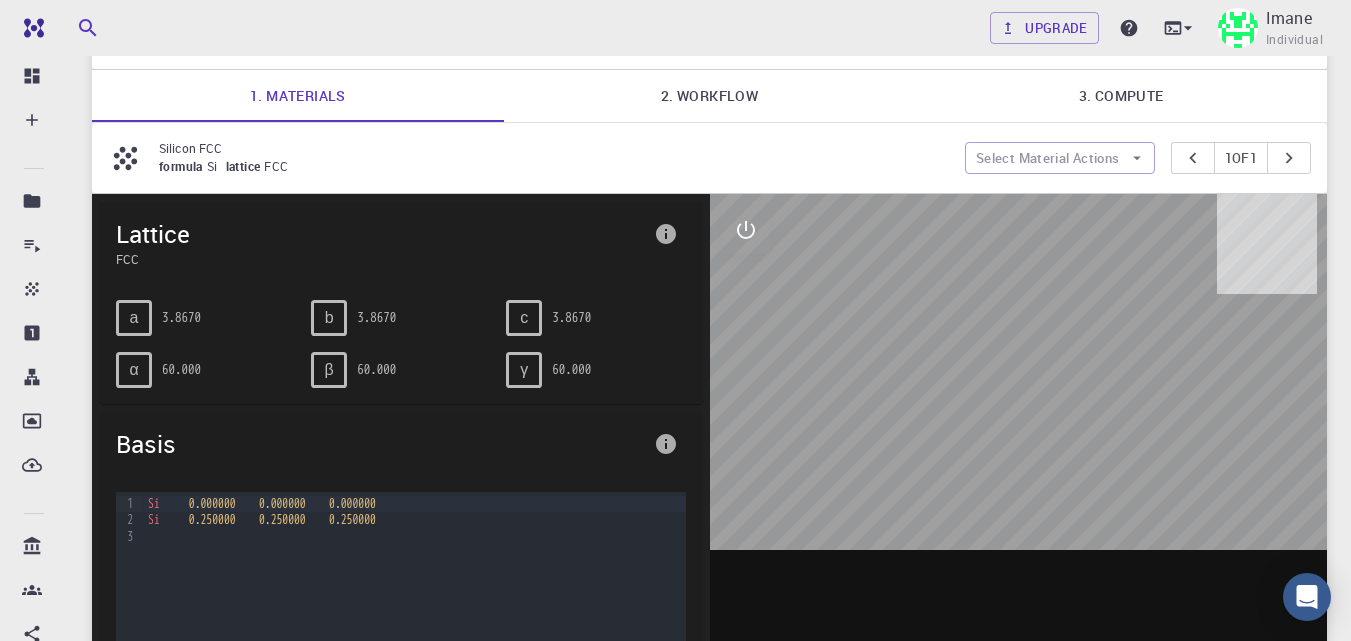 click on "1" at bounding box center (126, 504) 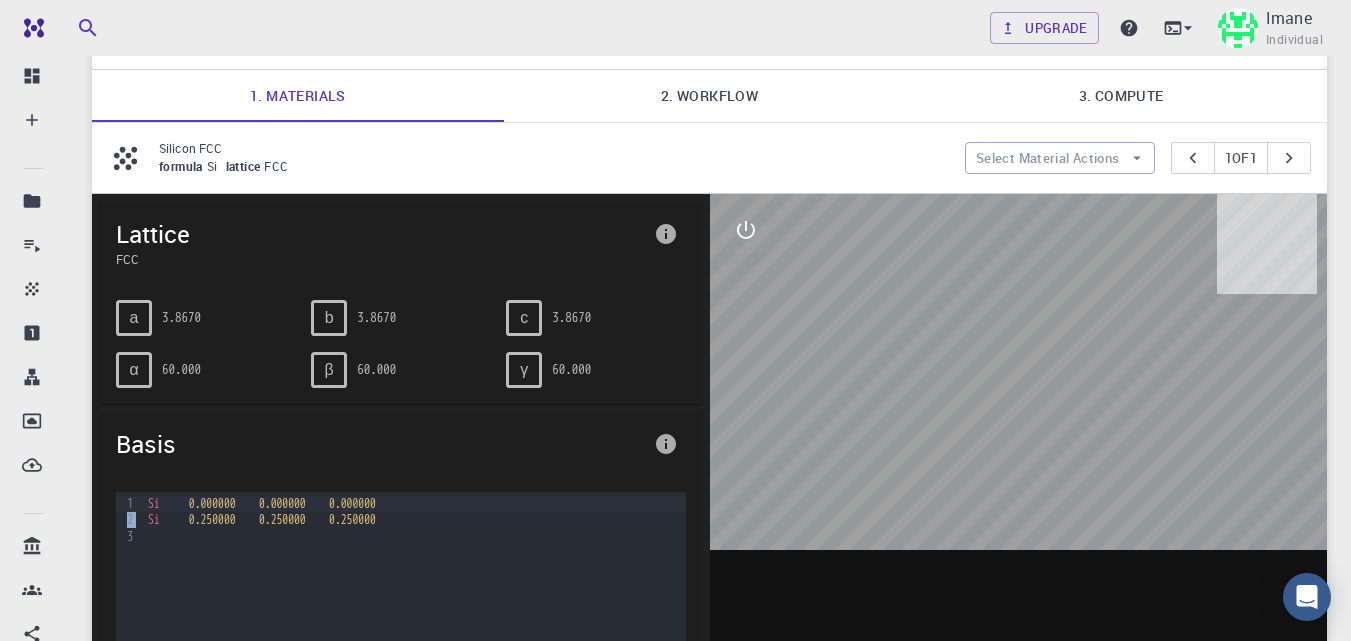 click on "2" at bounding box center (126, 520) 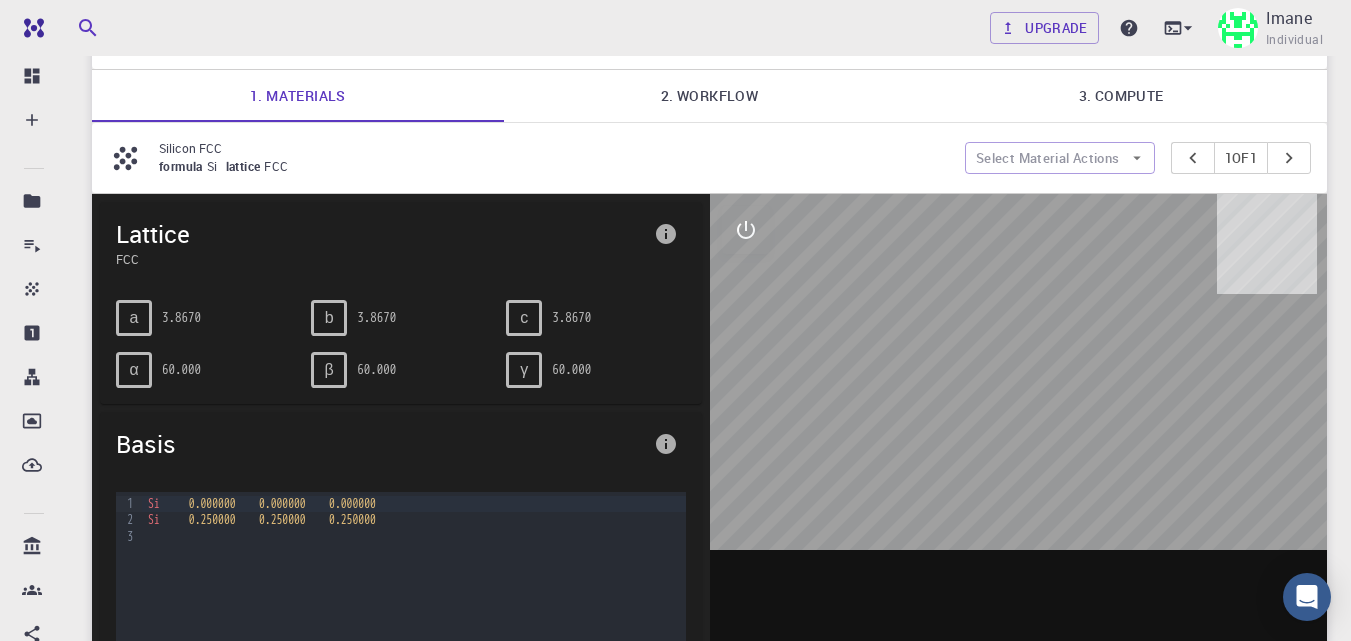 drag, startPoint x: 124, startPoint y: 521, endPoint x: 97, endPoint y: 489, distance: 41.868843 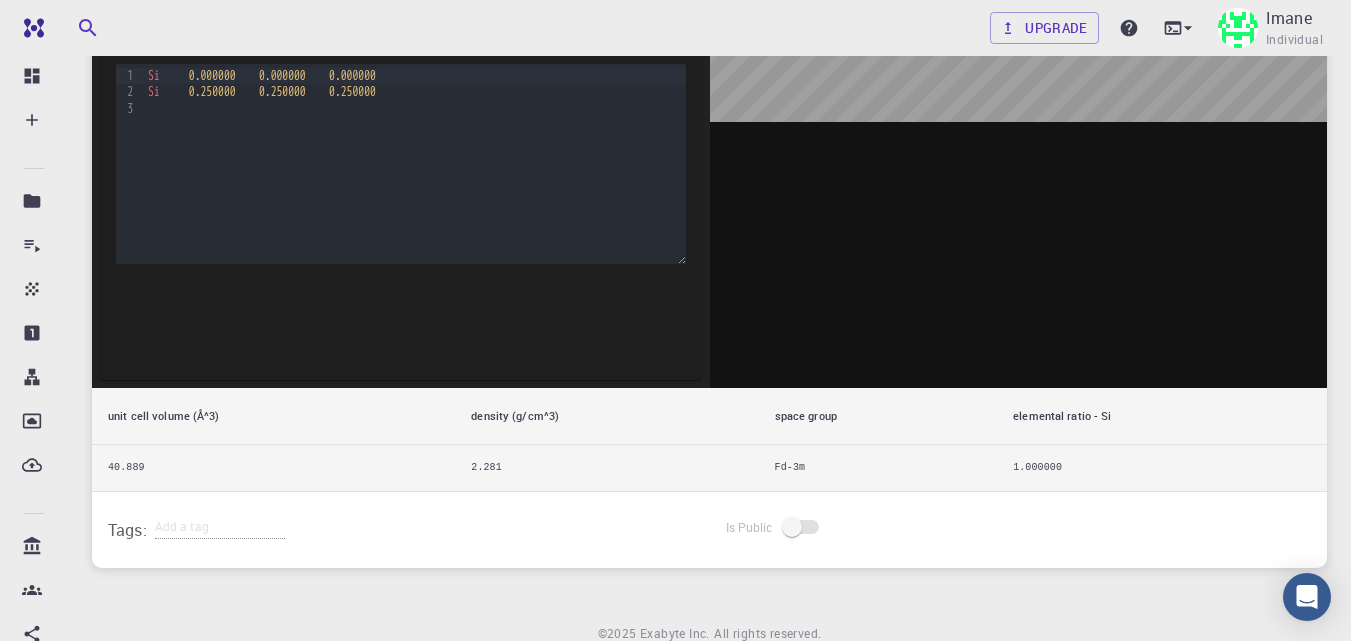 scroll, scrollTop: 569, scrollLeft: 0, axis: vertical 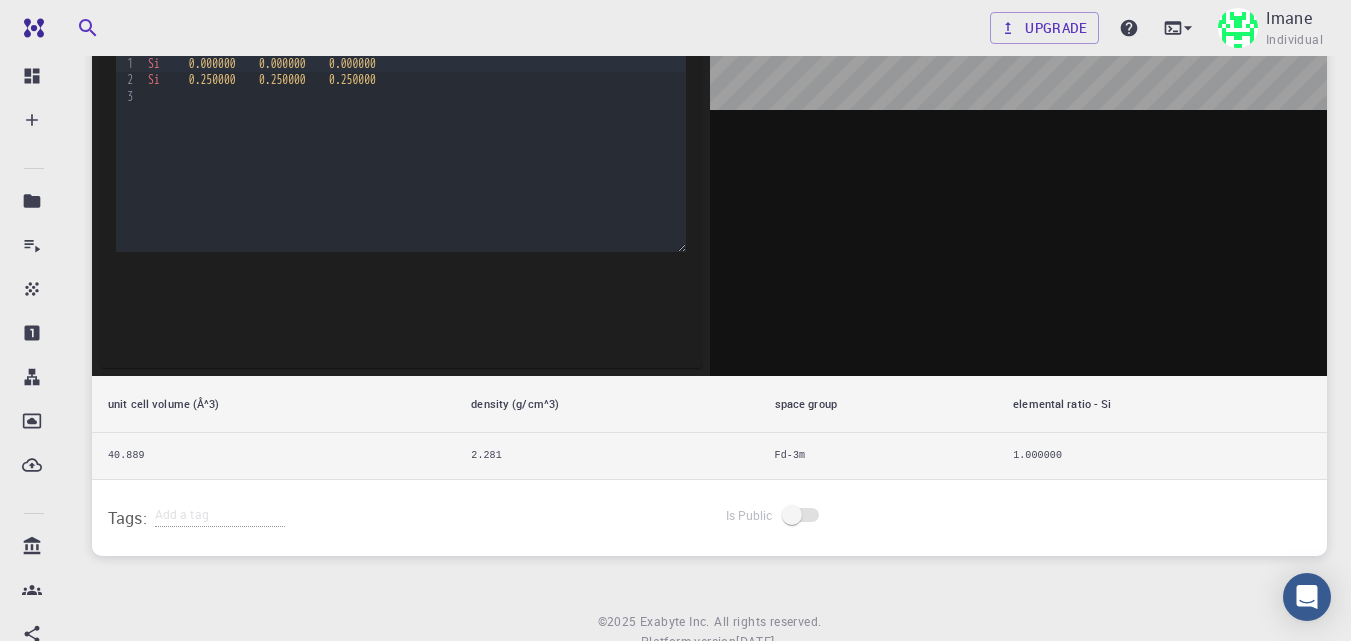 click on "40.889" at bounding box center [273, 456] 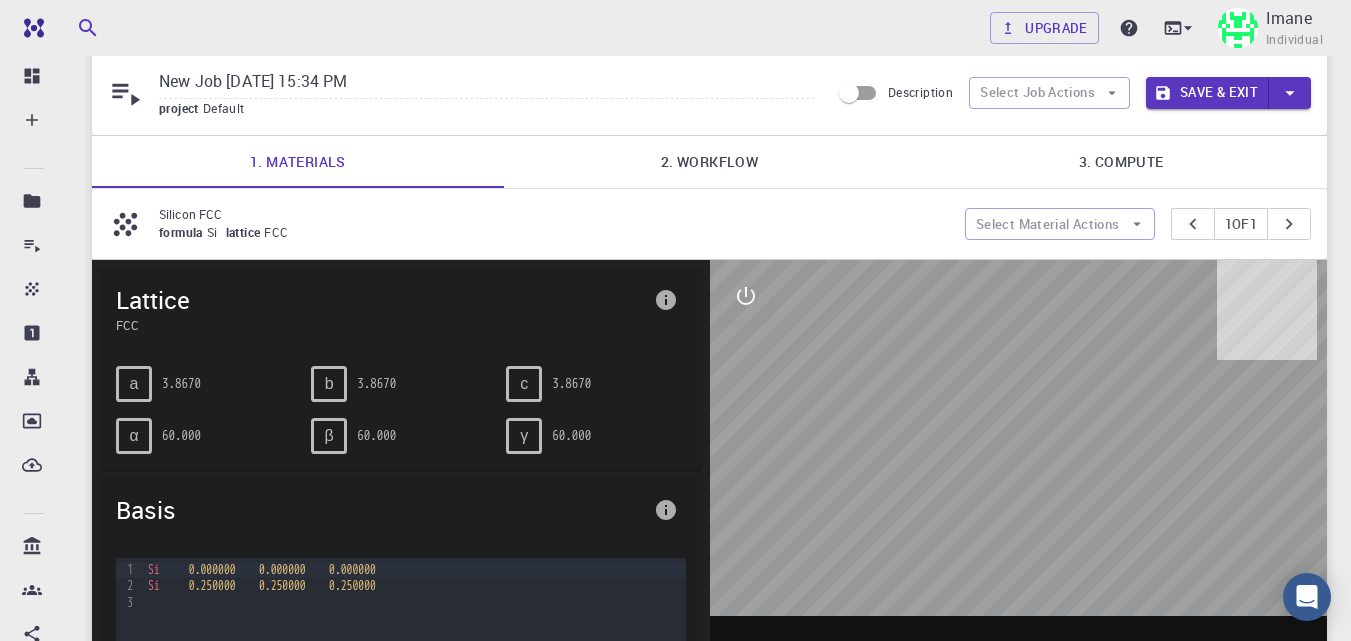 scroll, scrollTop: 35, scrollLeft: 0, axis: vertical 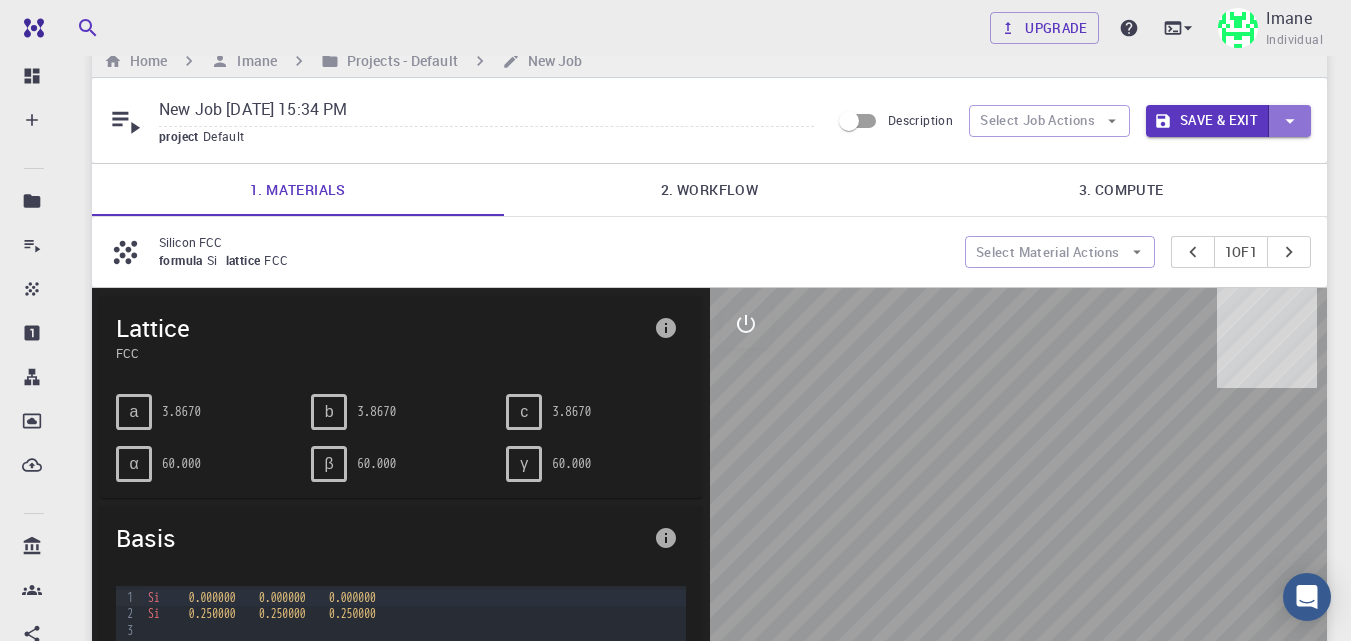 click at bounding box center [1290, 121] 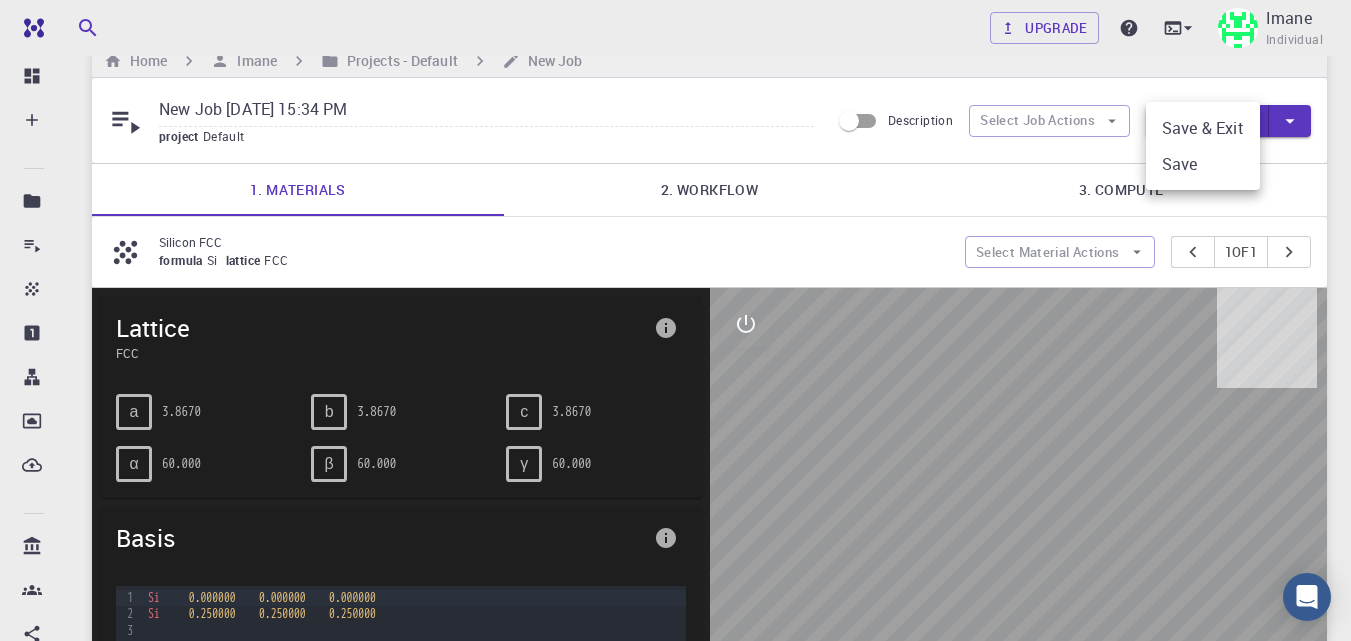 click at bounding box center (675, 320) 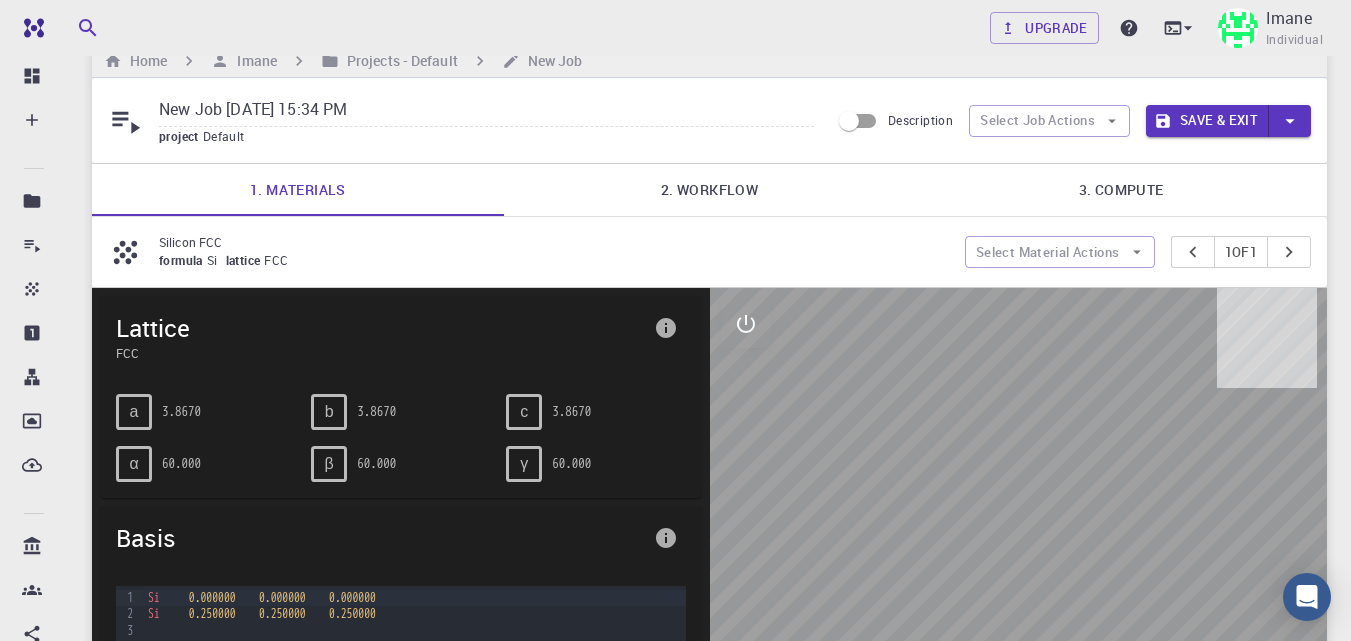 click 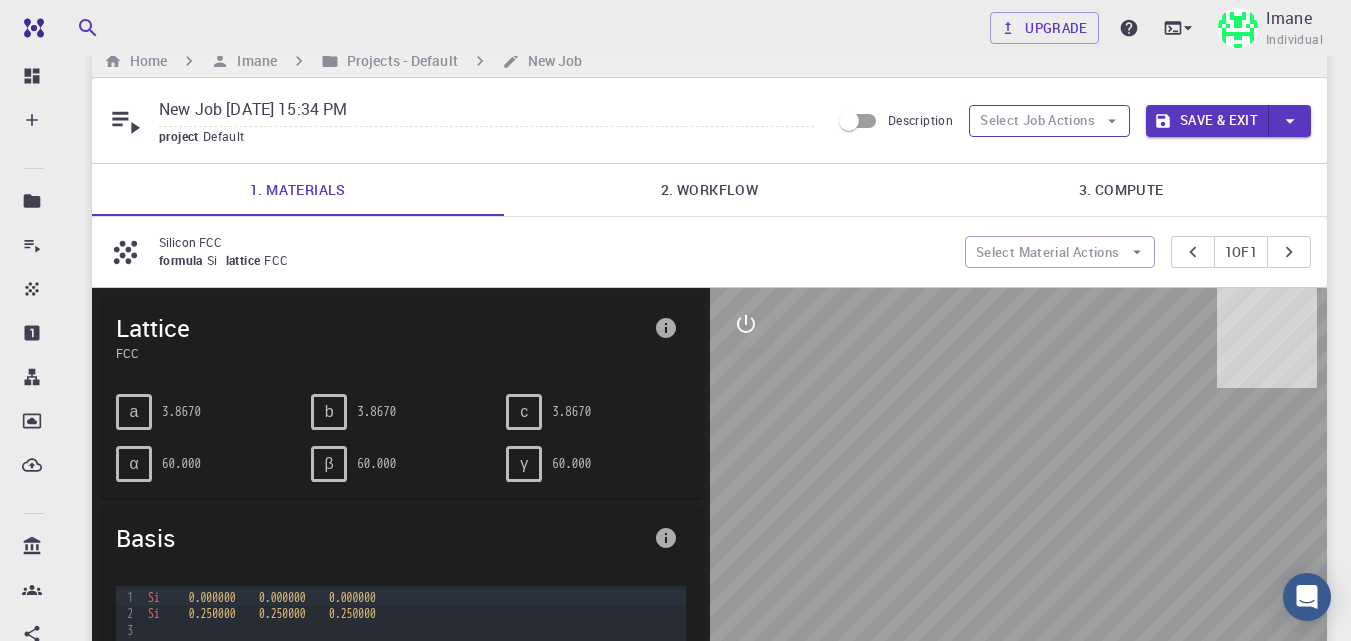 click 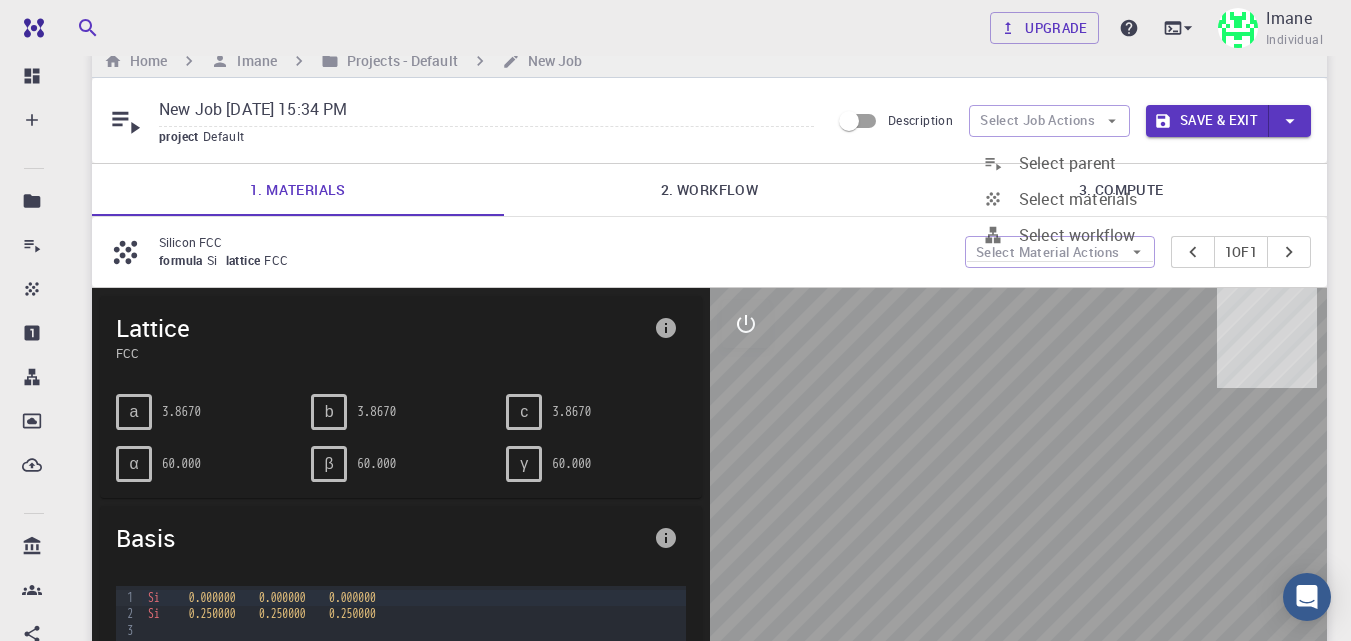 click on "Select materials" at bounding box center (1078, 199) 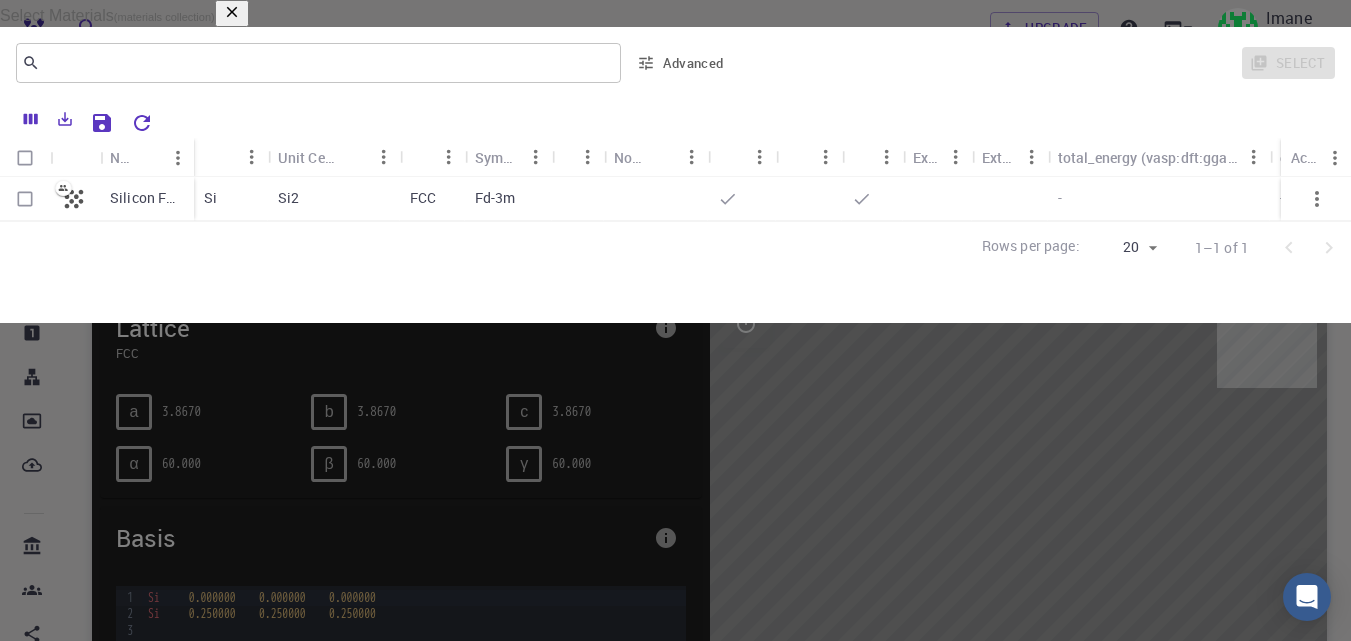 click at bounding box center [25, 199] 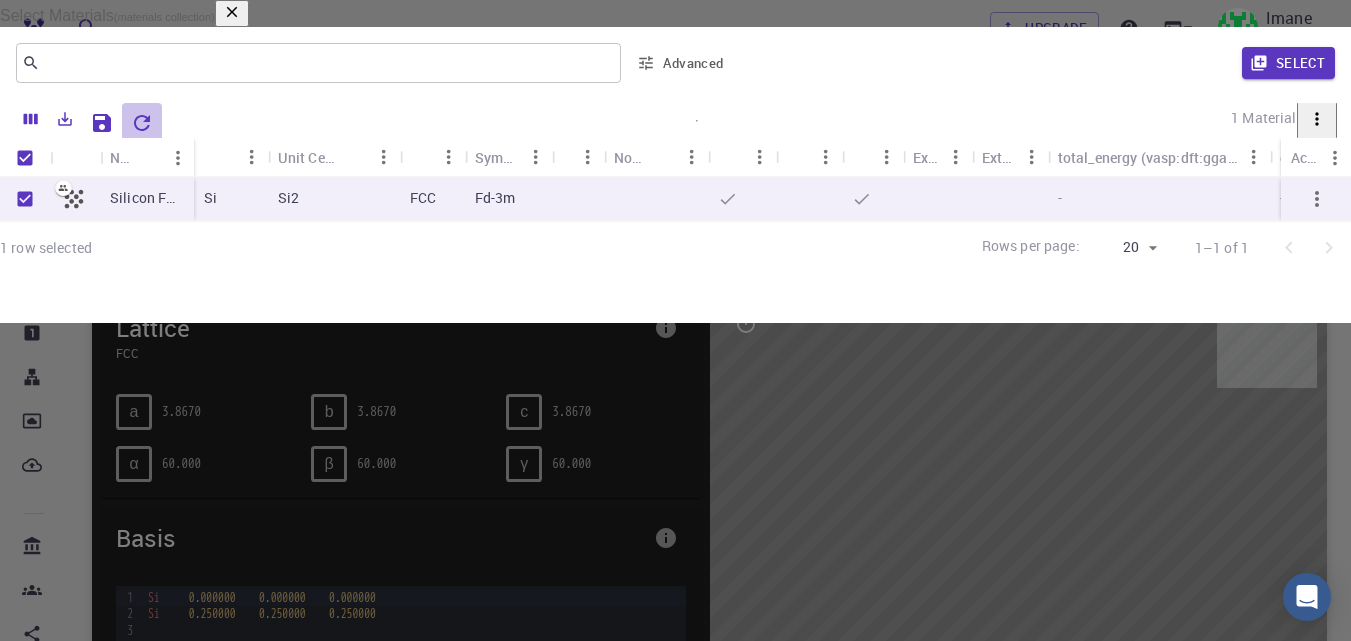 click 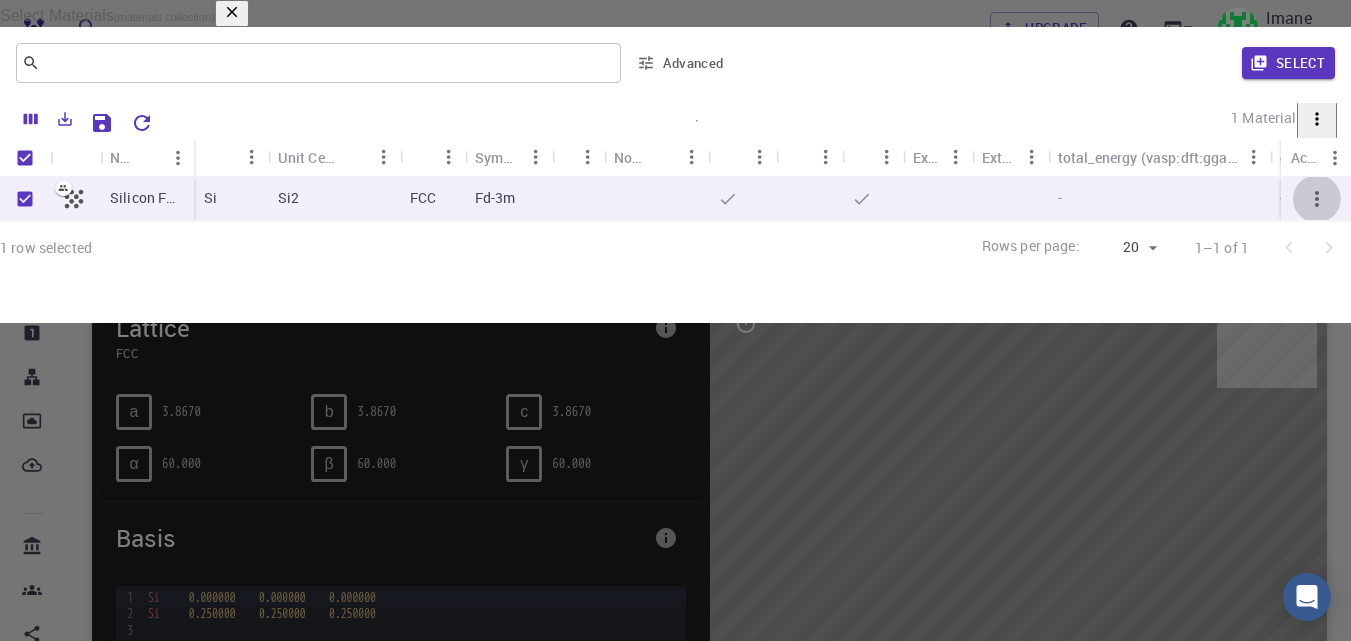 click 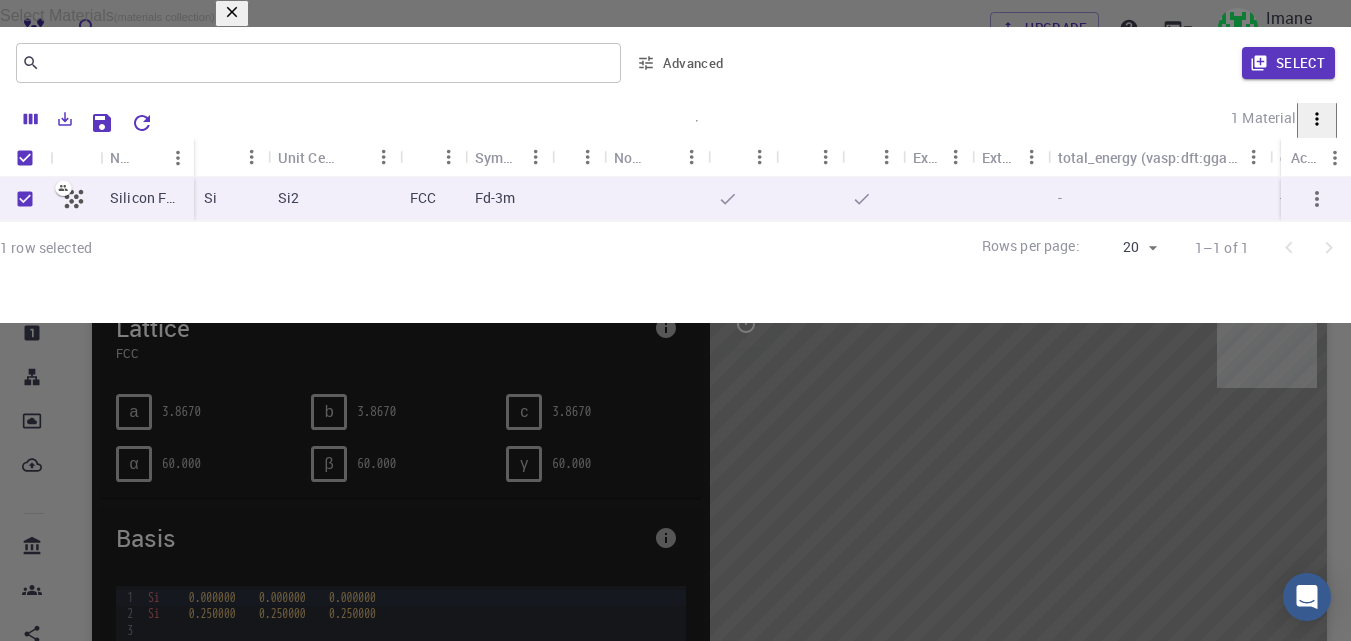 click 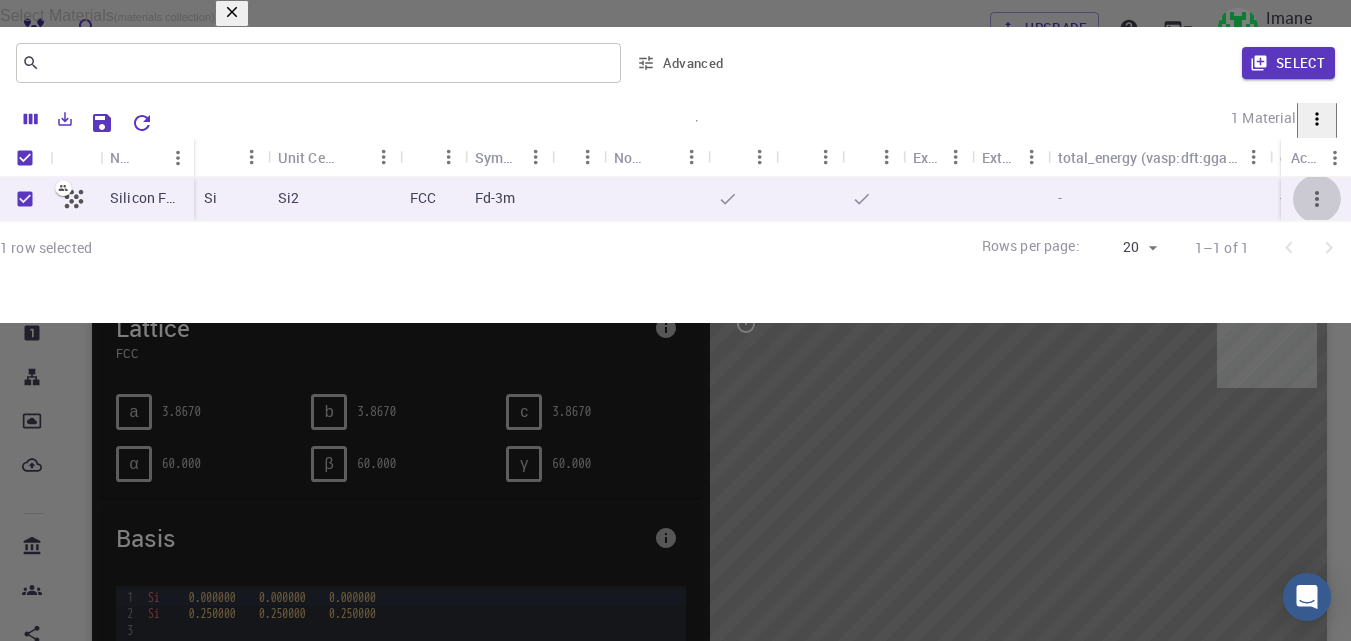 click 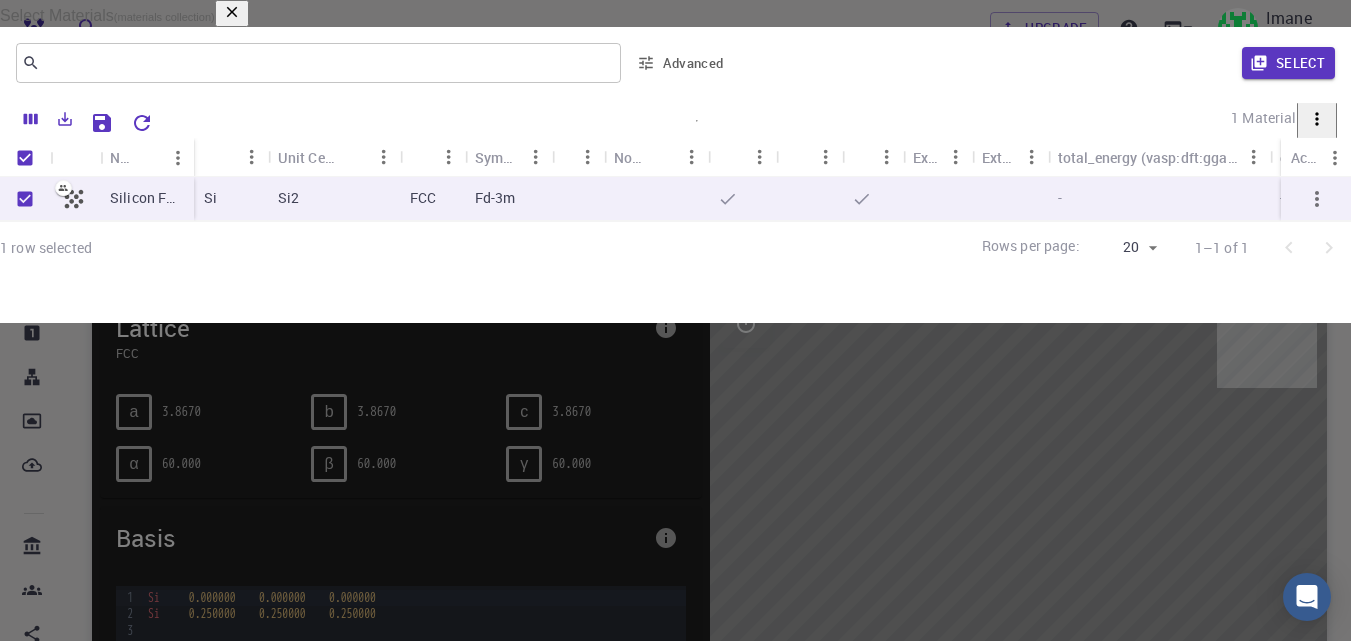 click on "-" at bounding box center [1159, 199] 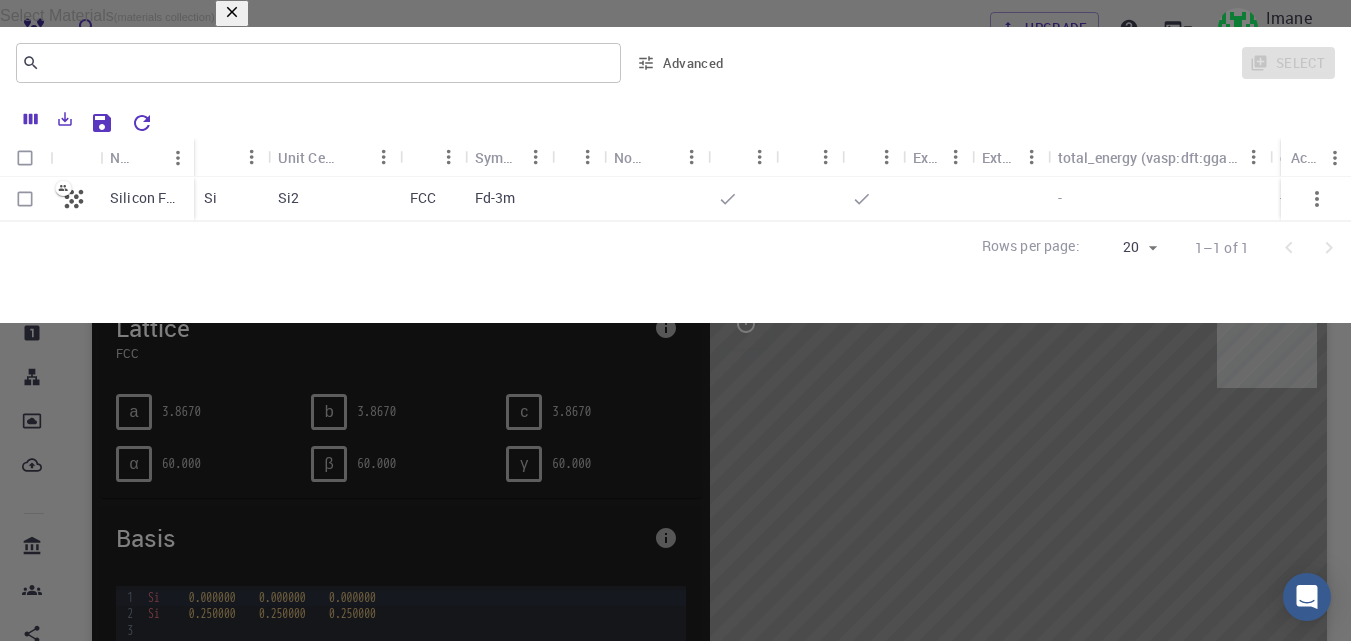 click on "-" at bounding box center [1159, 199] 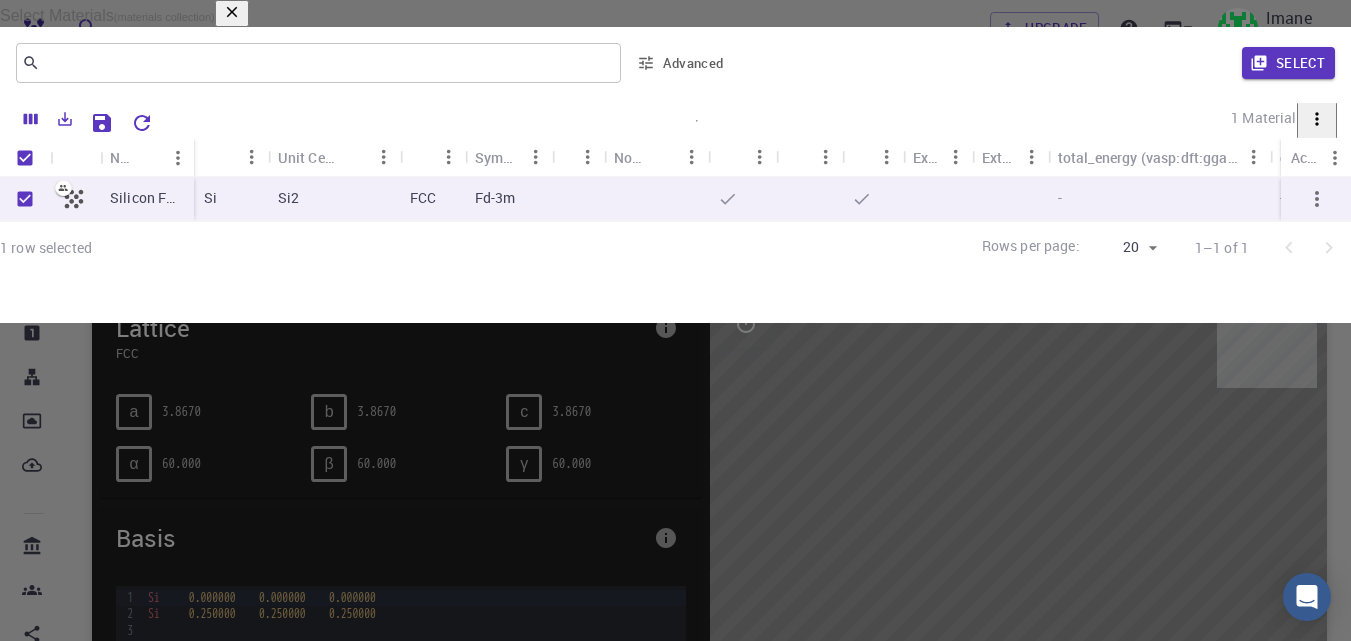 click 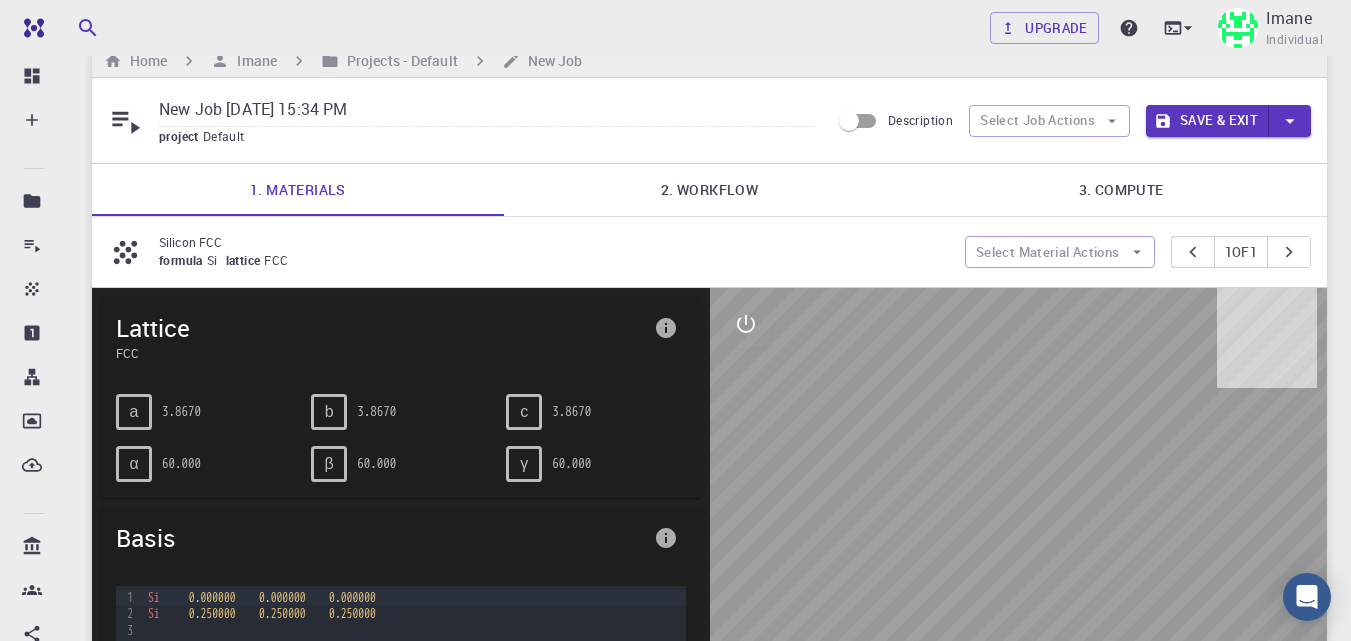 click at bounding box center (1019, 599) 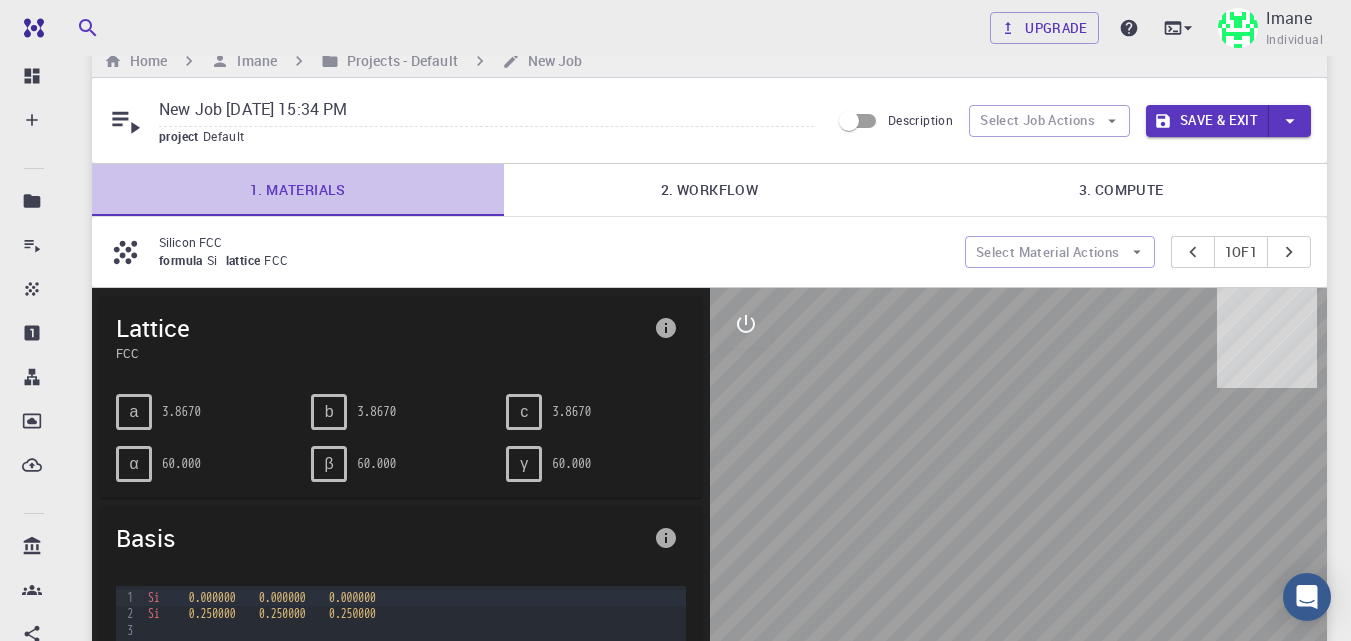click on "1. Materials" at bounding box center (298, 190) 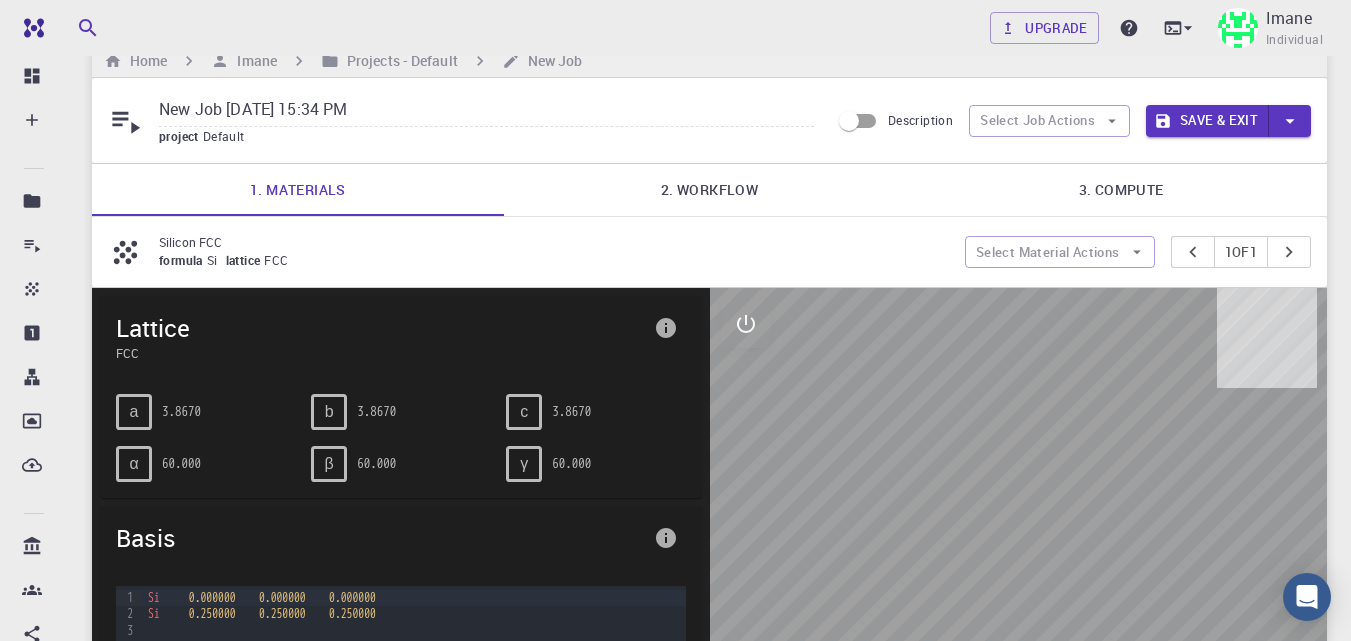 click 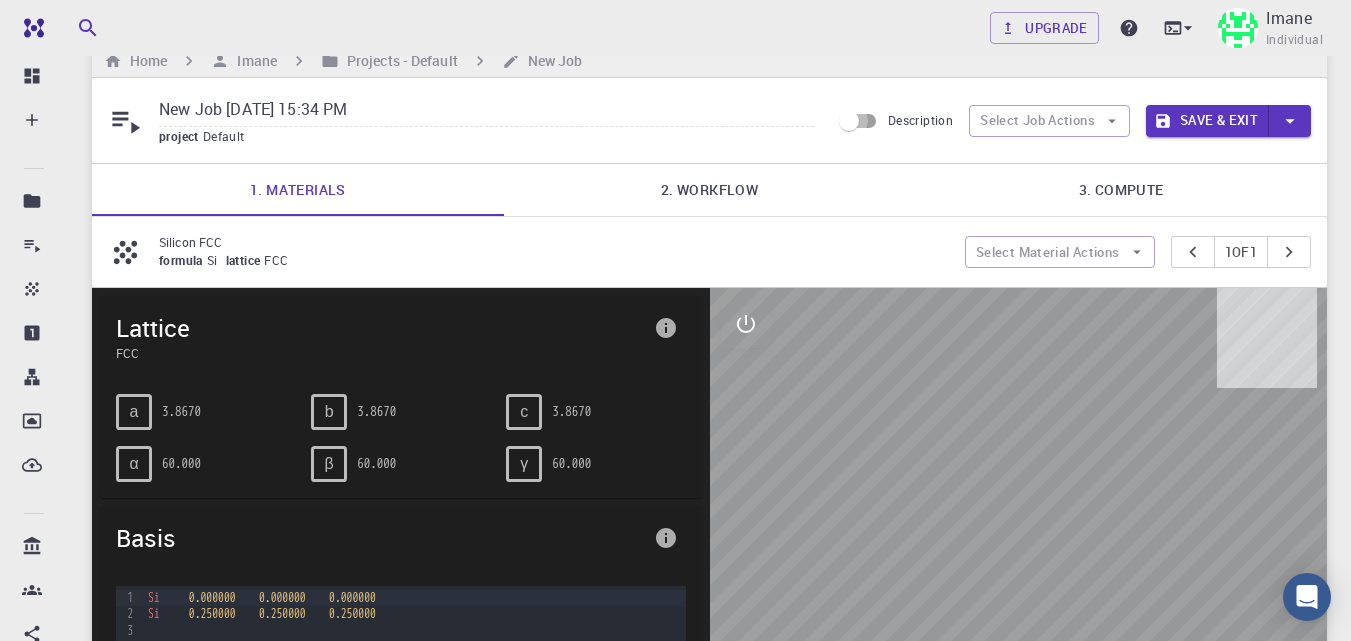 click on "Description" at bounding box center [849, 121] 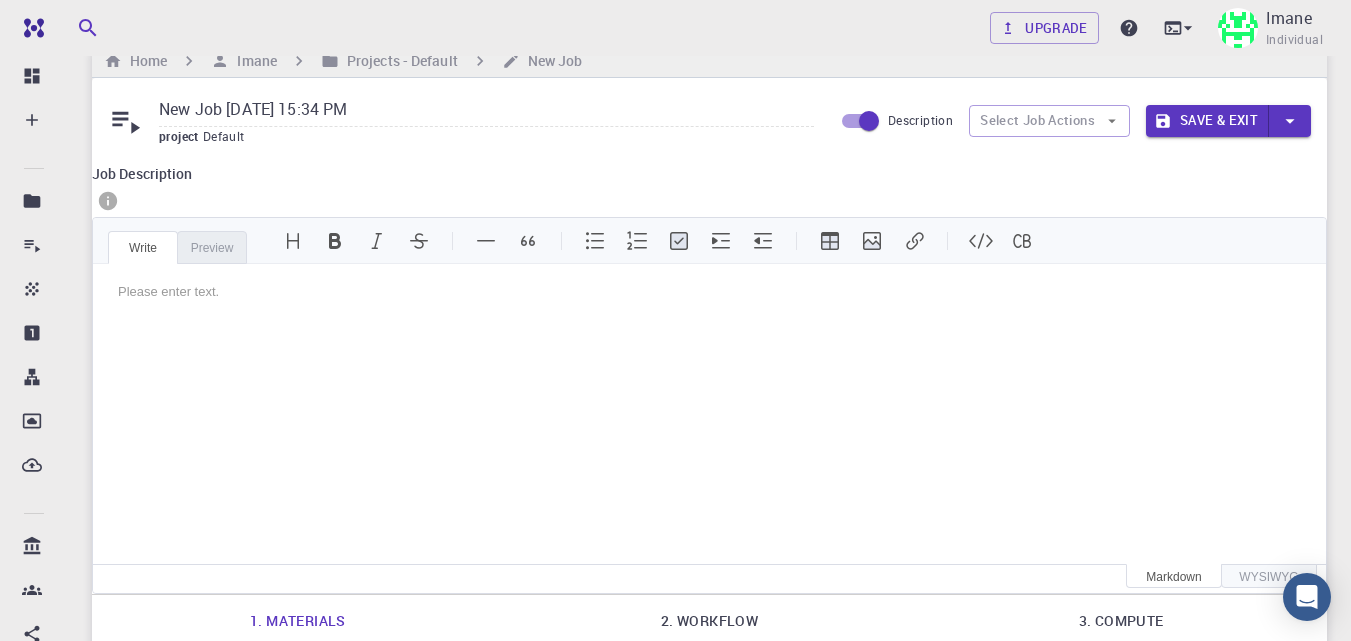 scroll, scrollTop: 0, scrollLeft: 0, axis: both 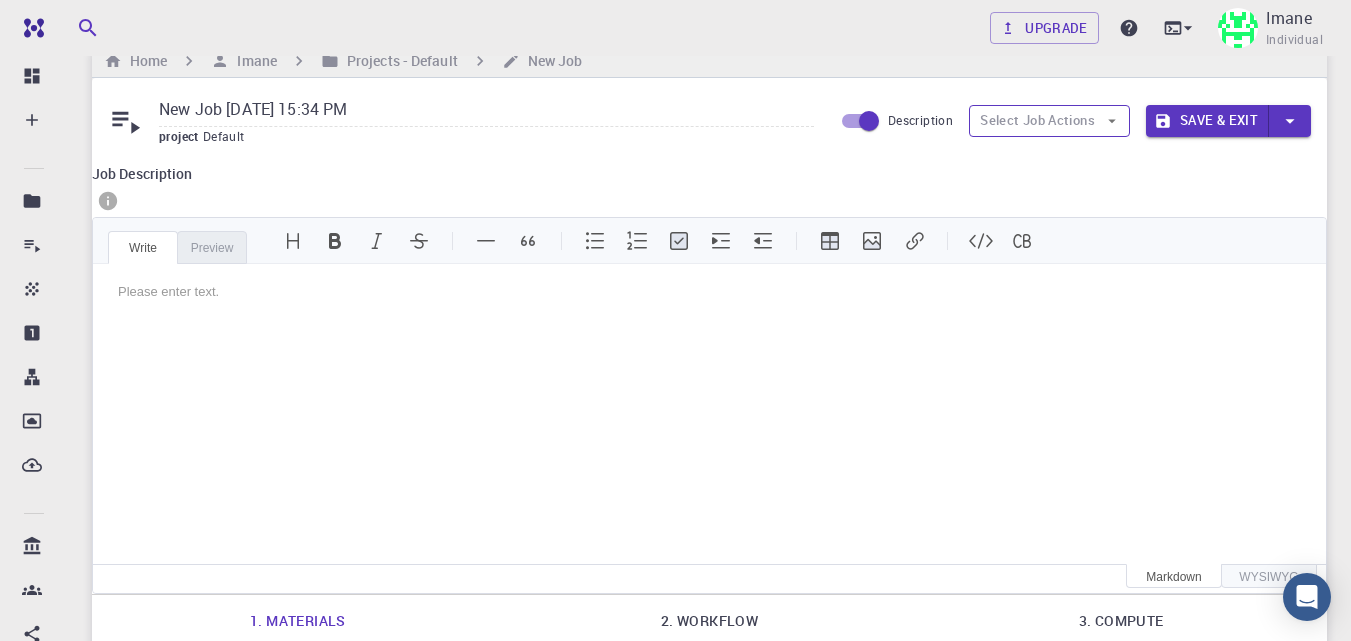 click 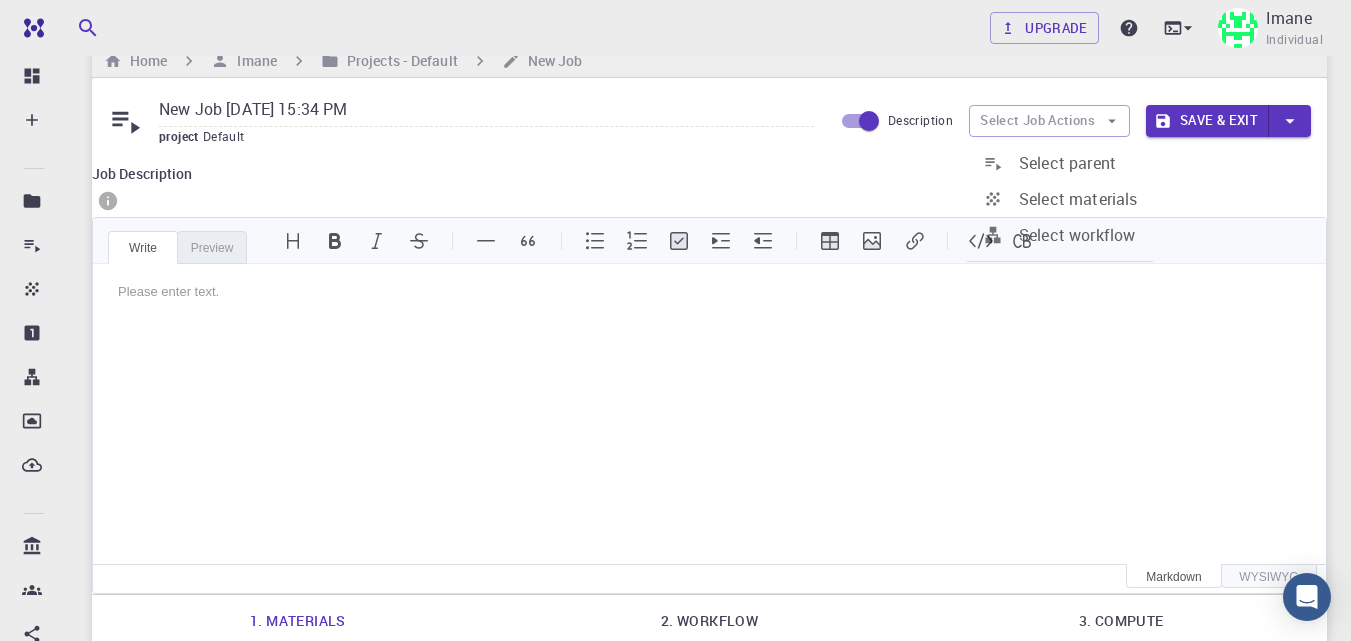 click 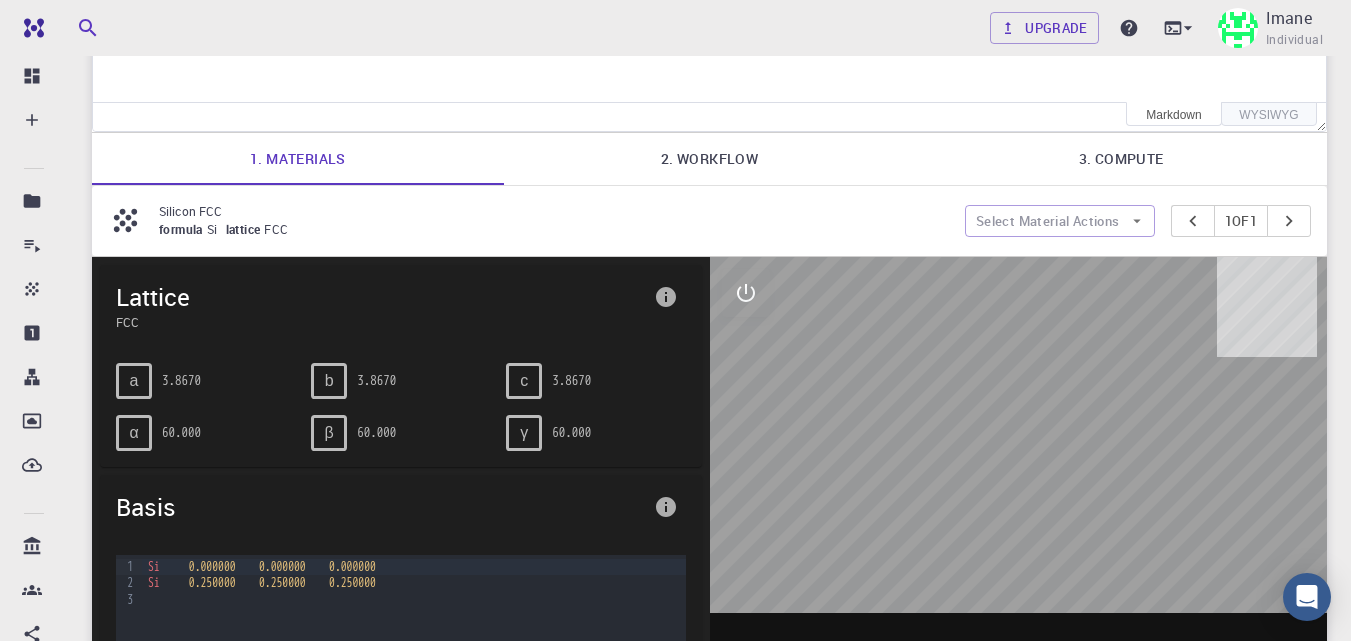scroll, scrollTop: 515, scrollLeft: 0, axis: vertical 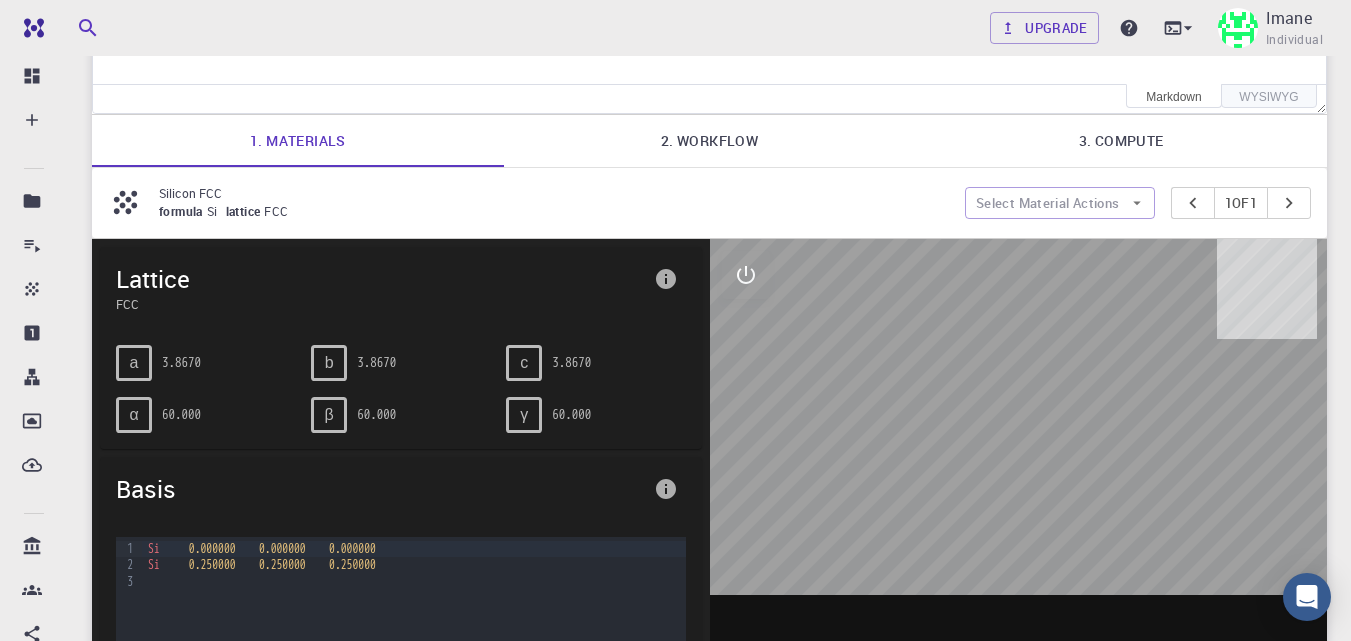 click at bounding box center [675, 320] 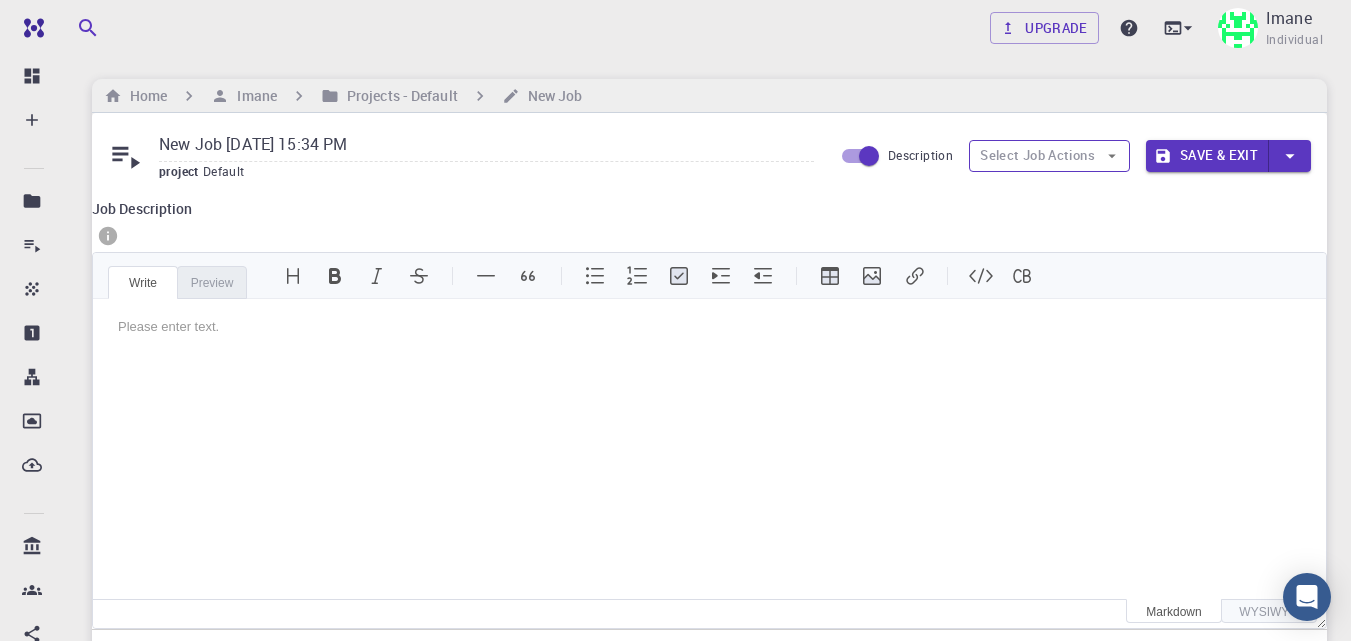 click 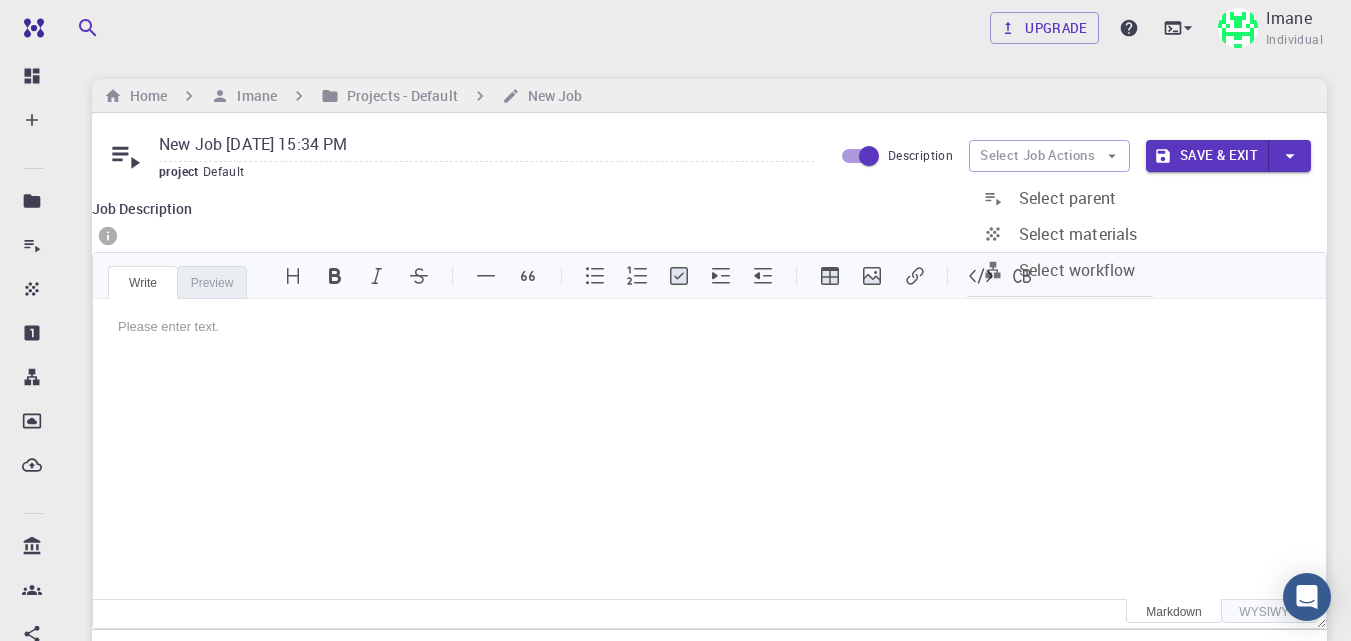 scroll, scrollTop: 560, scrollLeft: 0, axis: vertical 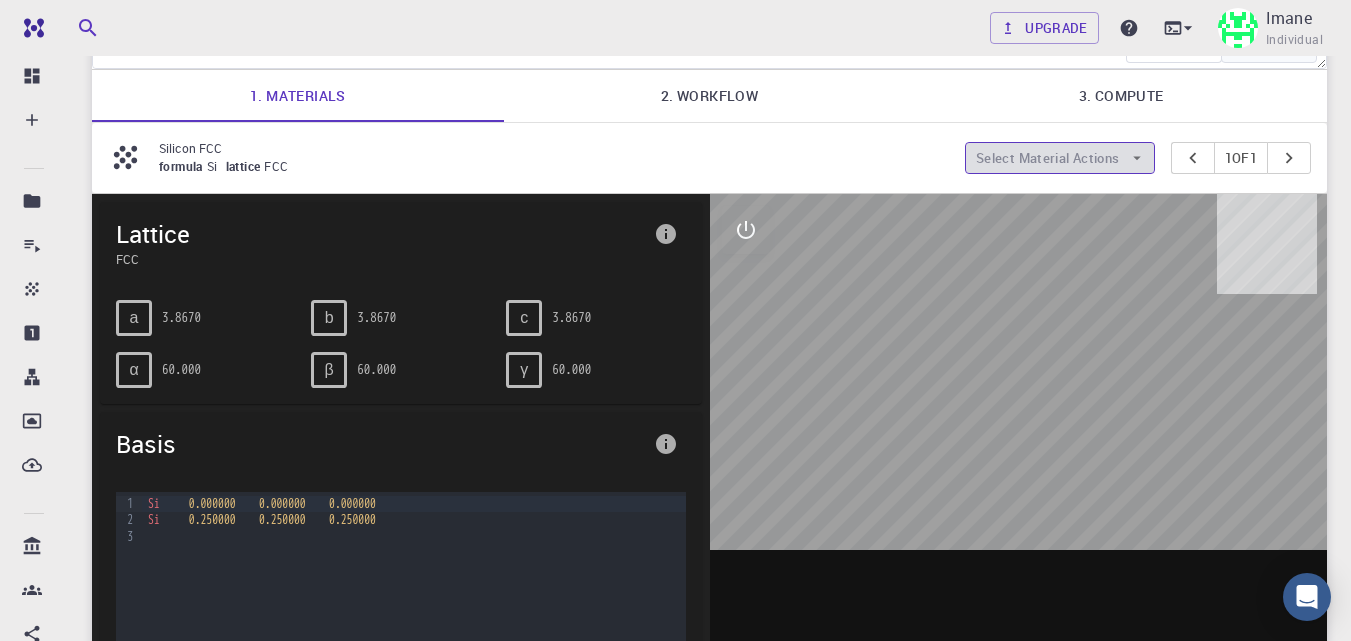 click 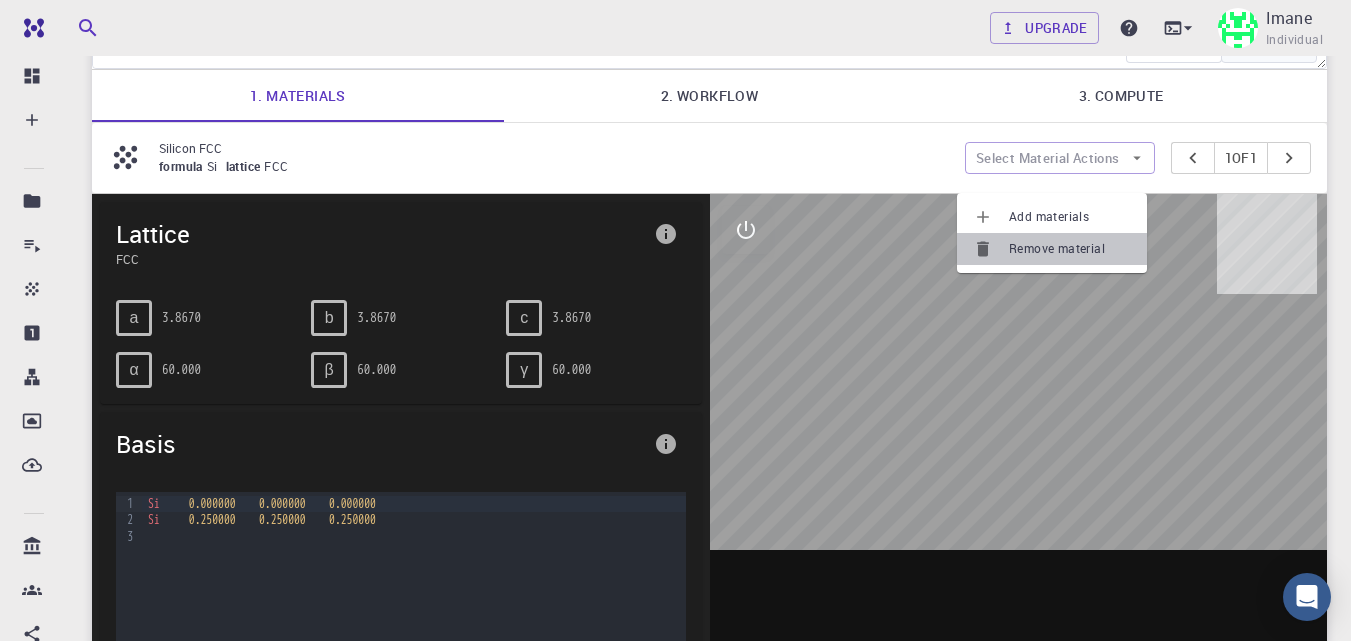 click on "Remove material" at bounding box center [1070, 249] 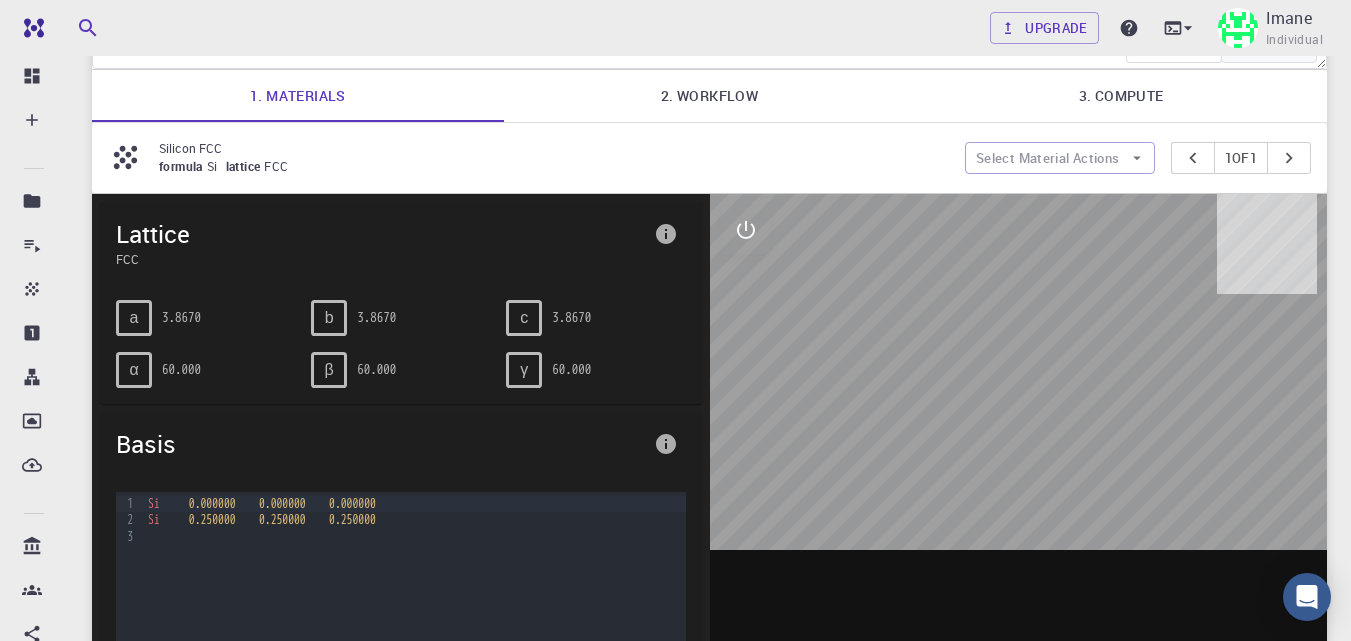 click at bounding box center [1019, 505] 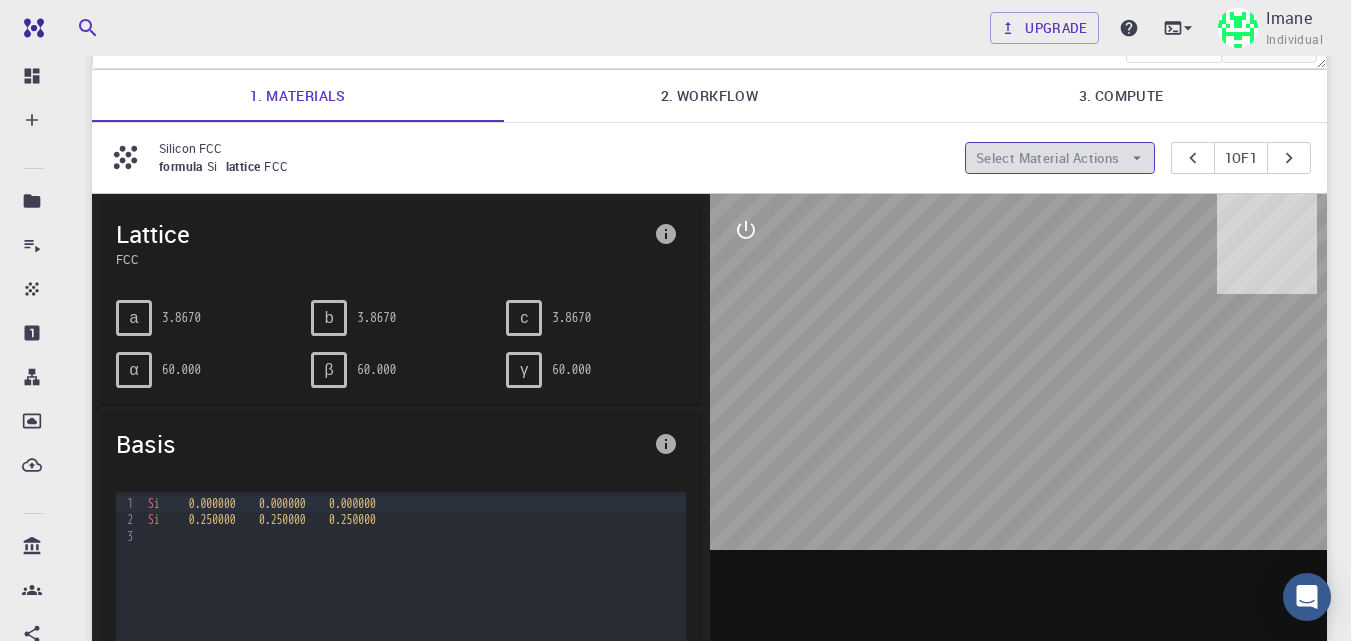 click on "Select Material Actions" at bounding box center (1060, 158) 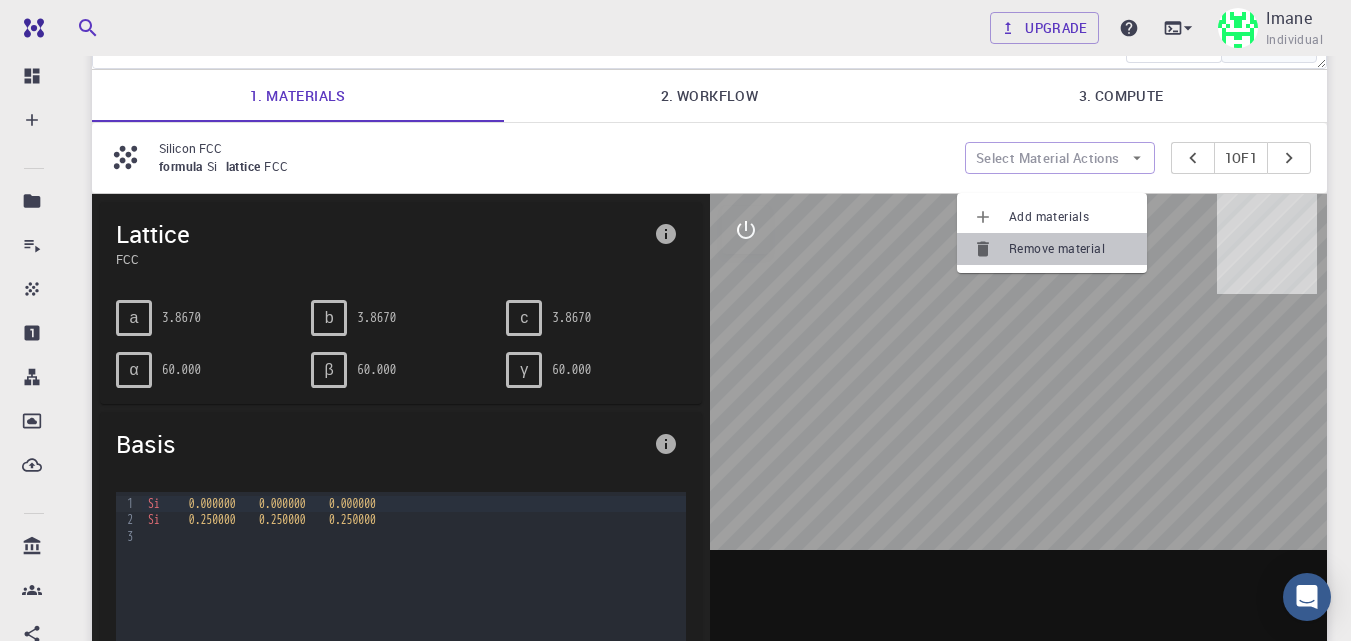click on "Remove material" at bounding box center (1070, 249) 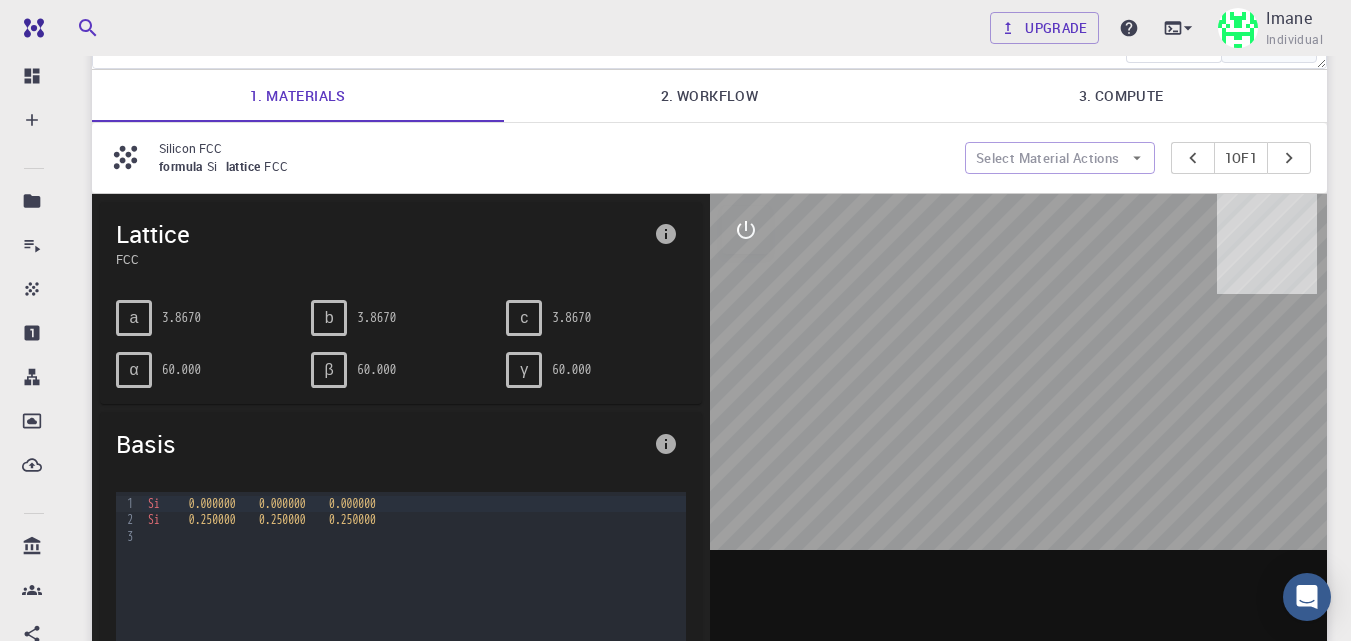 scroll, scrollTop: 0, scrollLeft: 0, axis: both 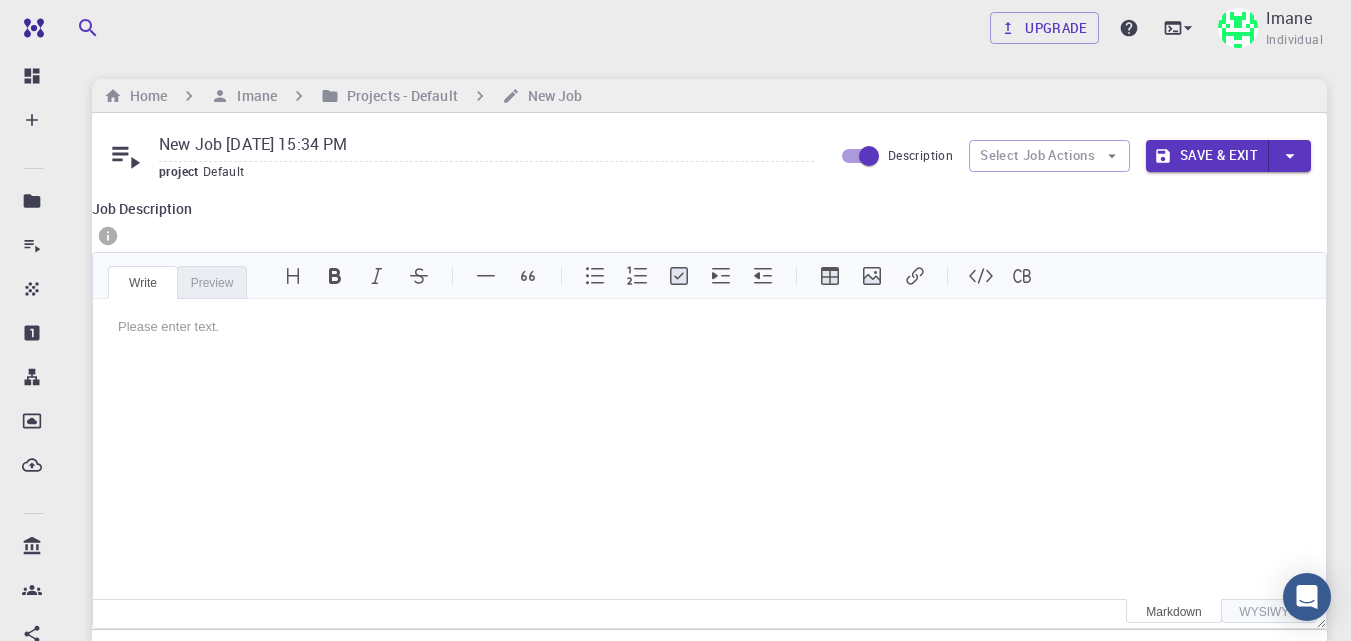 click on "Description" at bounding box center [869, 156] 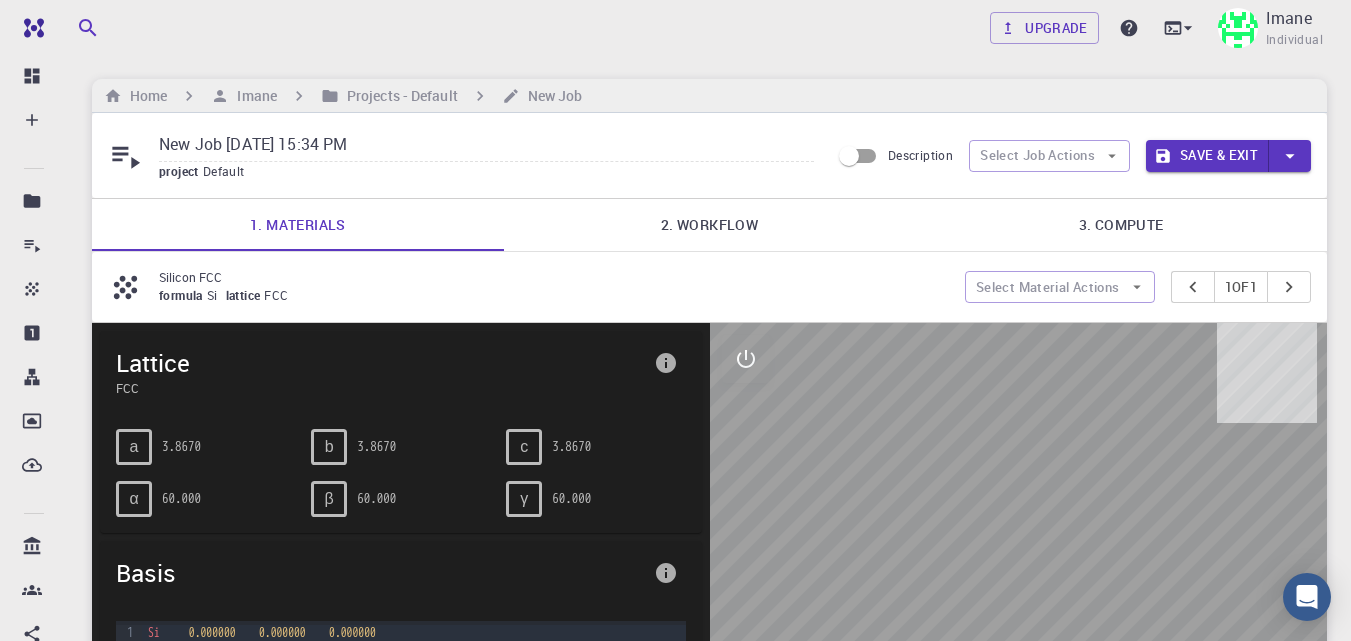 click on "2. Workflow" at bounding box center [710, 225] 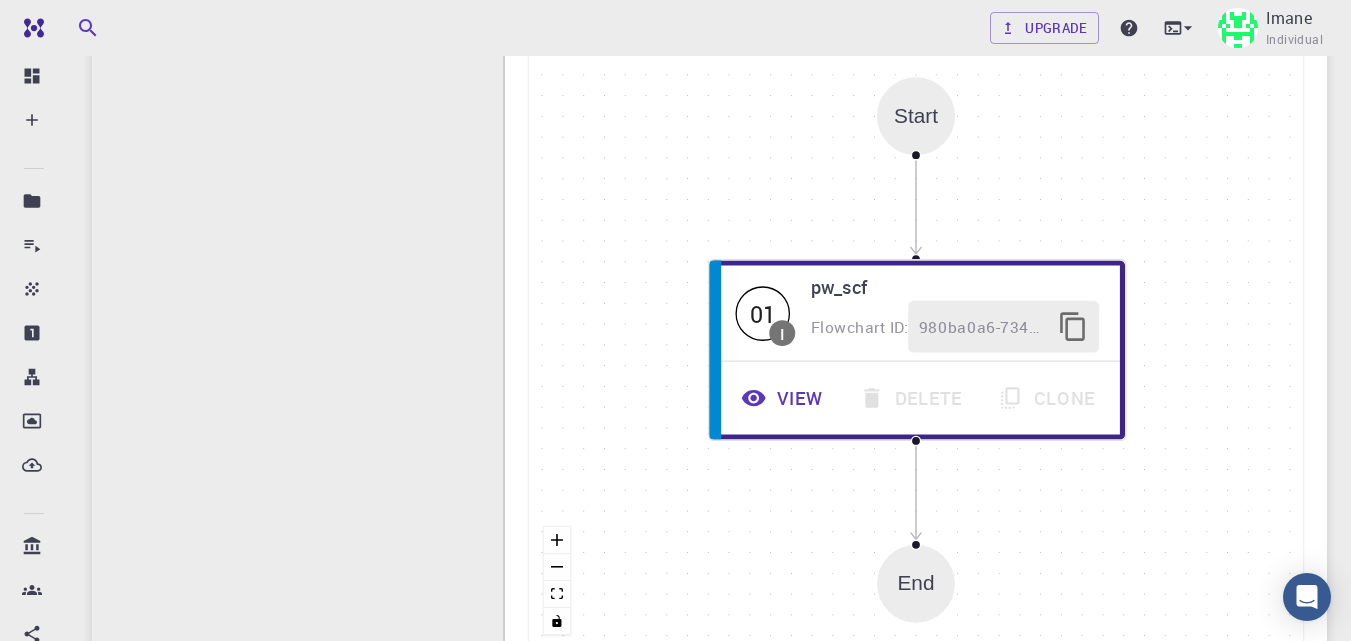 scroll, scrollTop: 0, scrollLeft: 0, axis: both 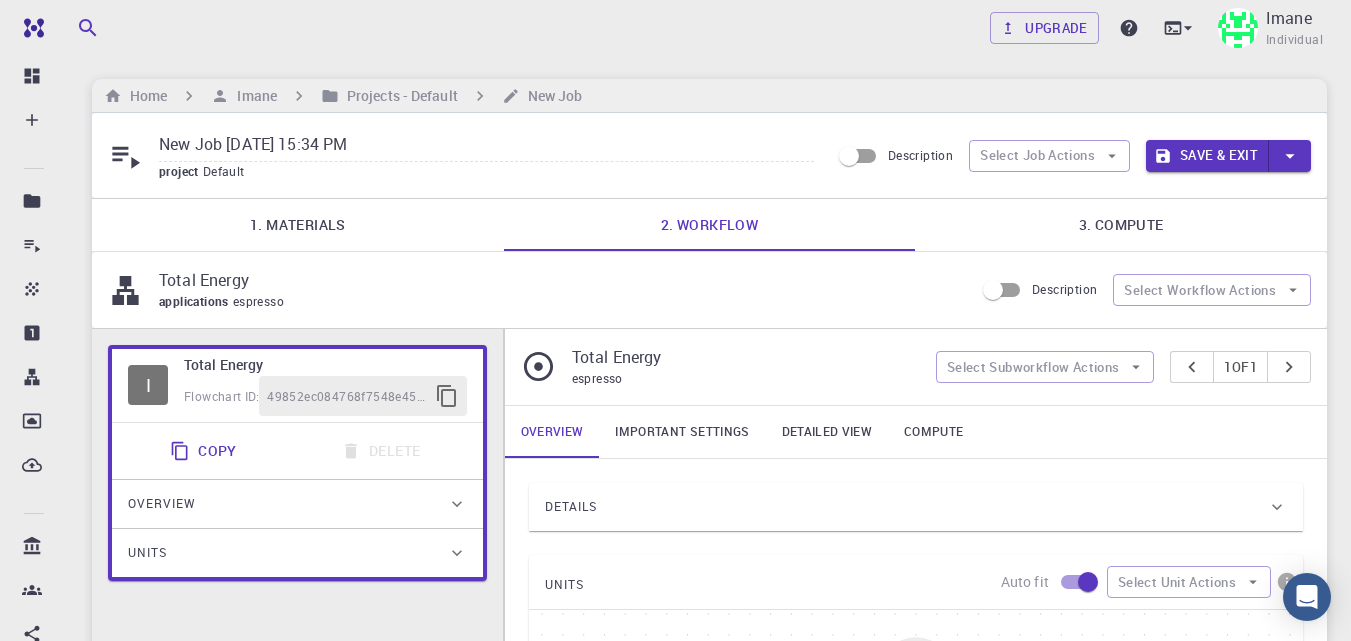 click on "1. Materials" at bounding box center (298, 225) 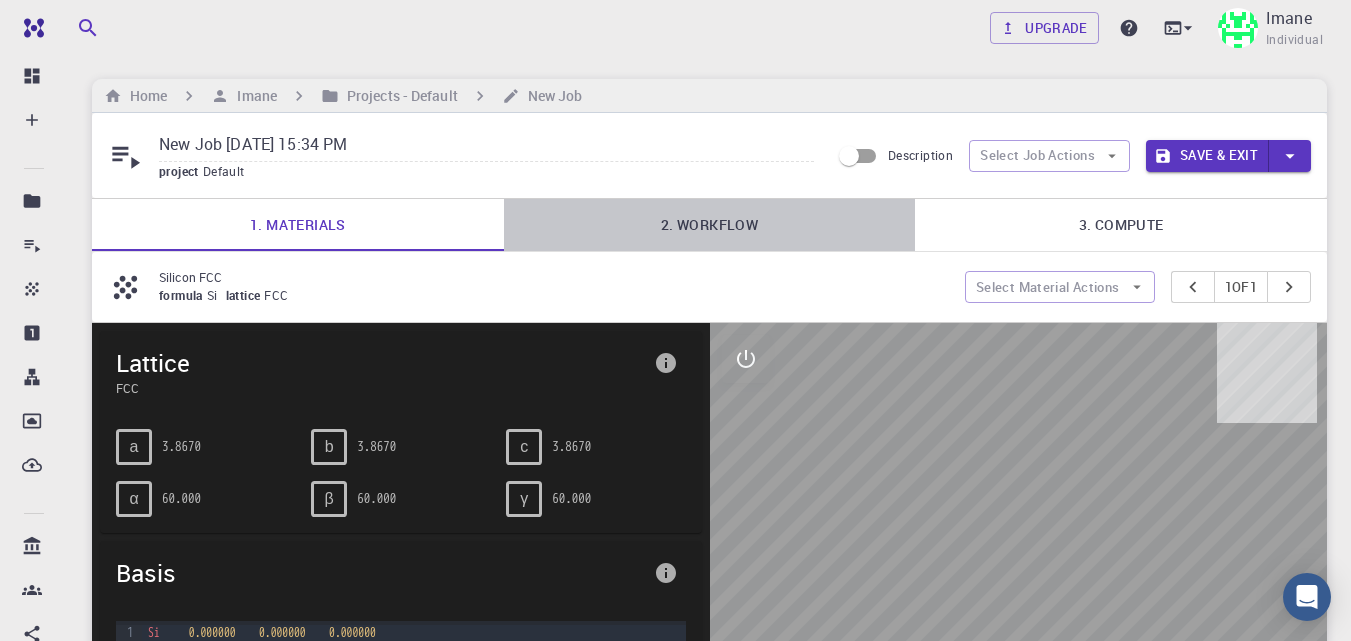 click on "2. Workflow" at bounding box center [710, 225] 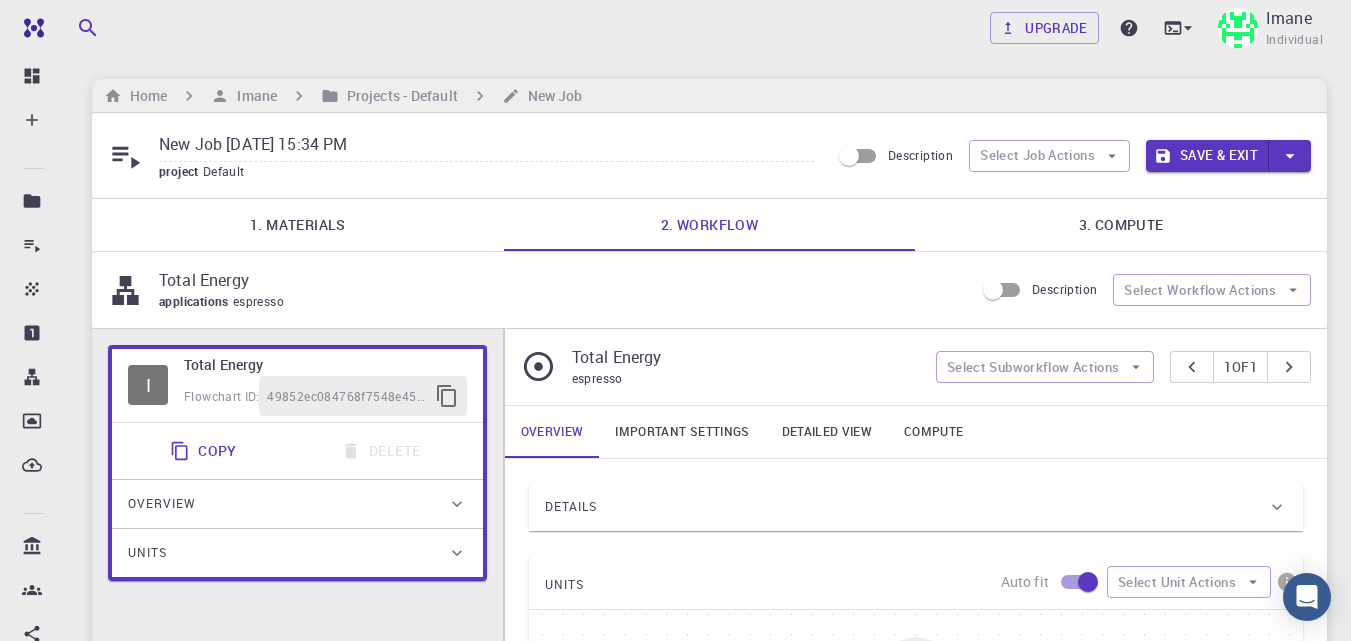 click on "1. Materials" at bounding box center (298, 225) 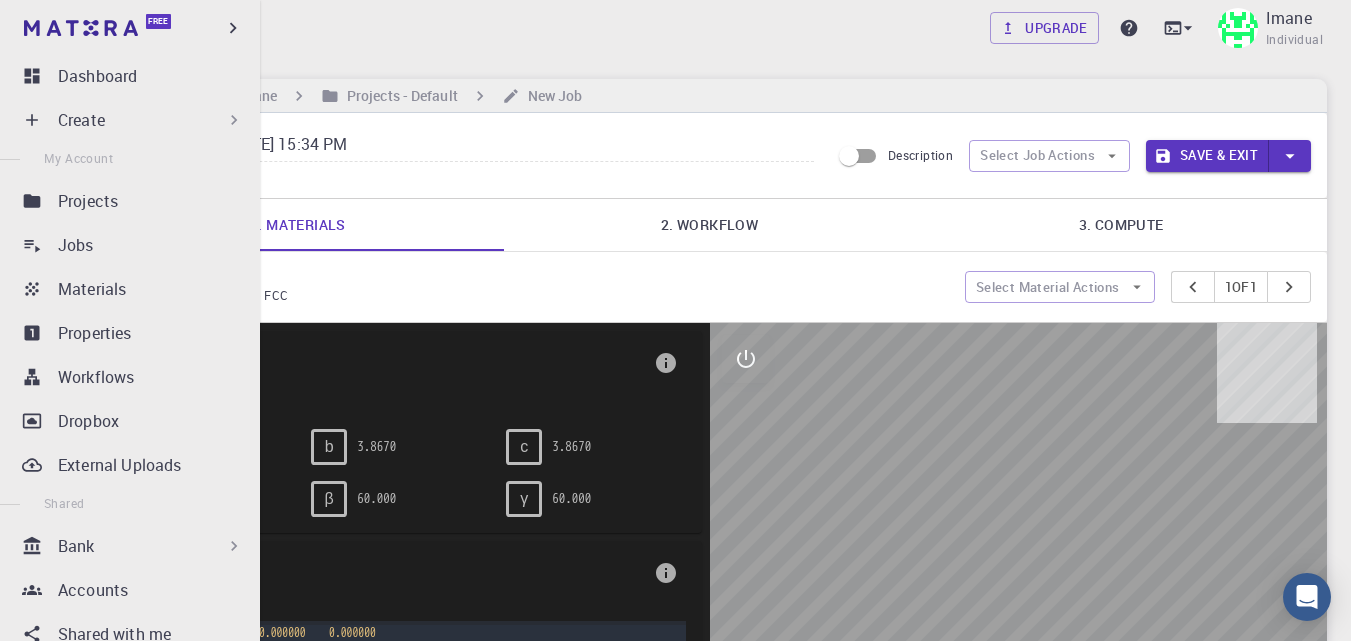 click on "Create" at bounding box center [81, 120] 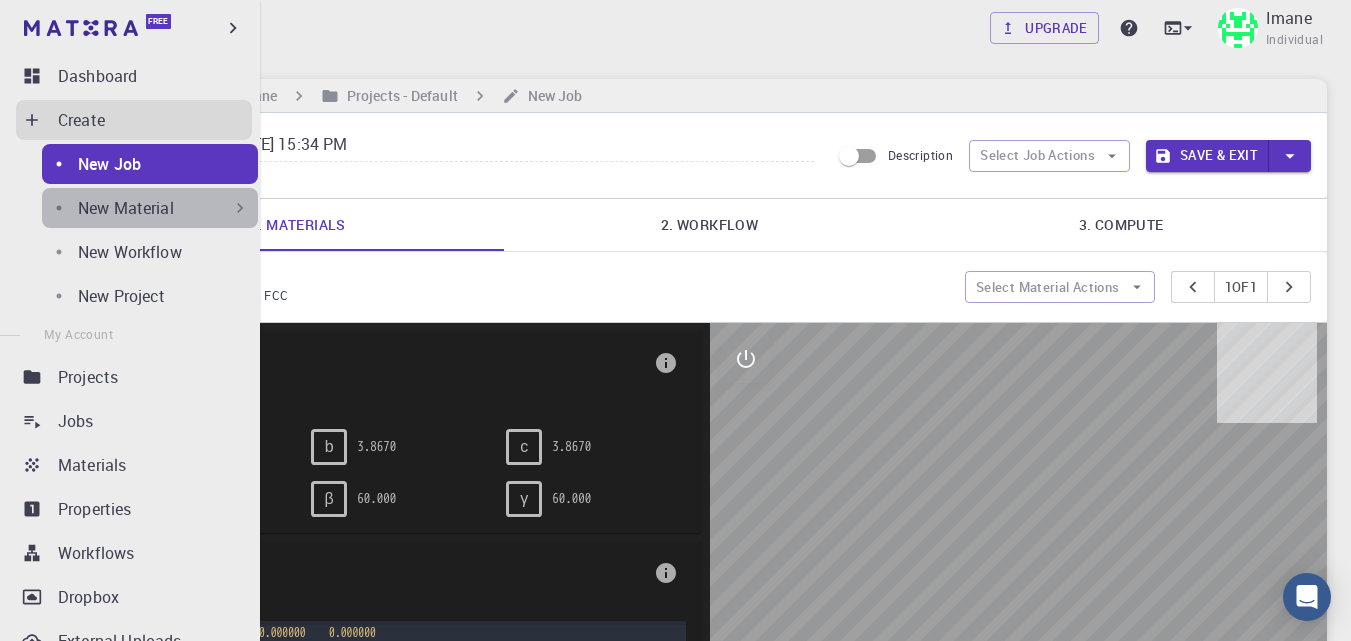 click on "New Material" at bounding box center (126, 208) 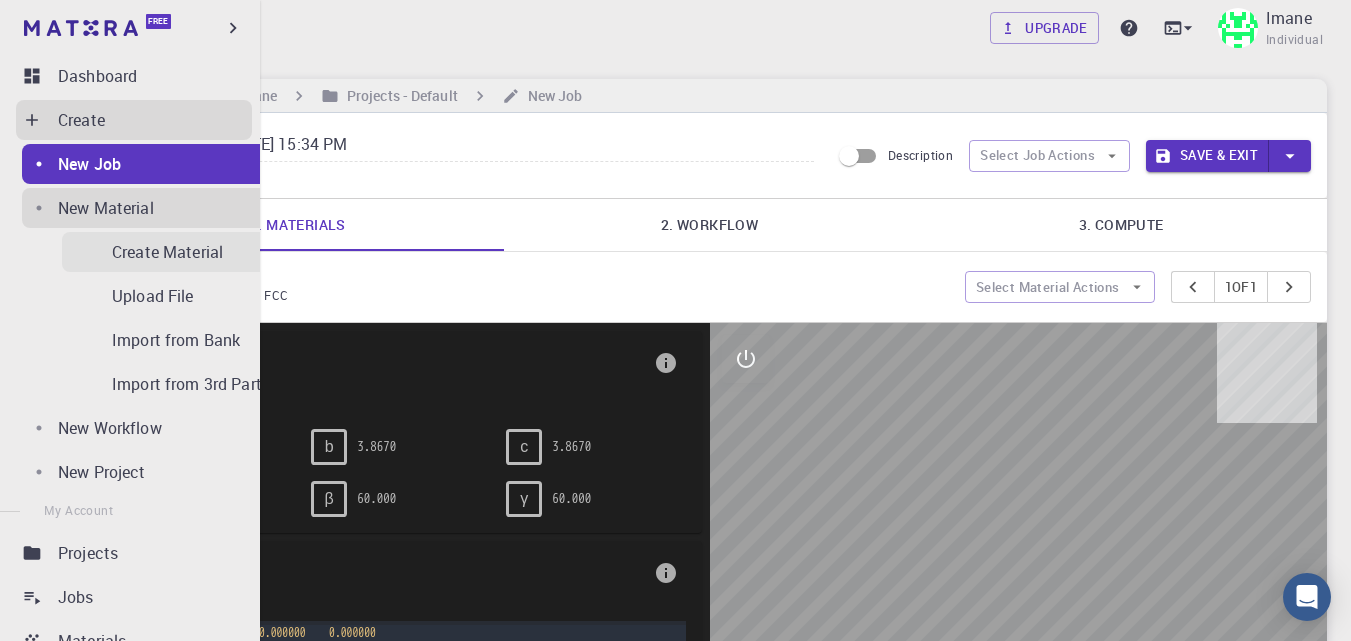 click on "Create Material" at bounding box center [167, 252] 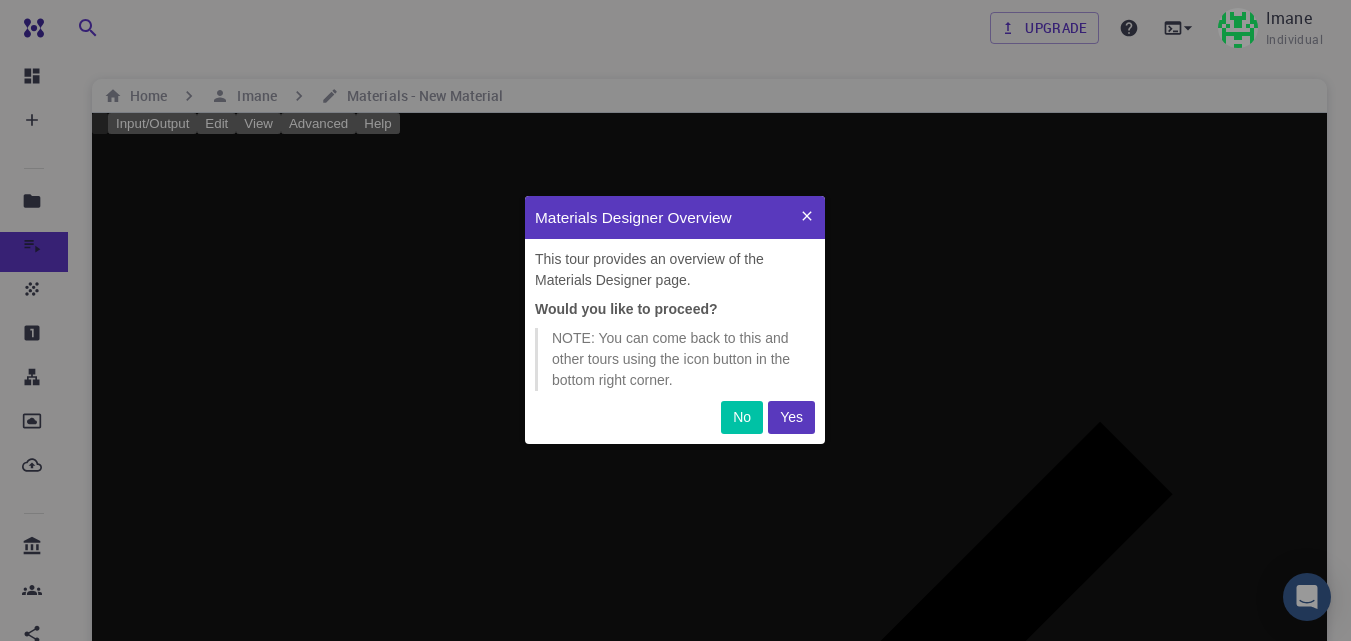 scroll, scrollTop: 0, scrollLeft: 0, axis: both 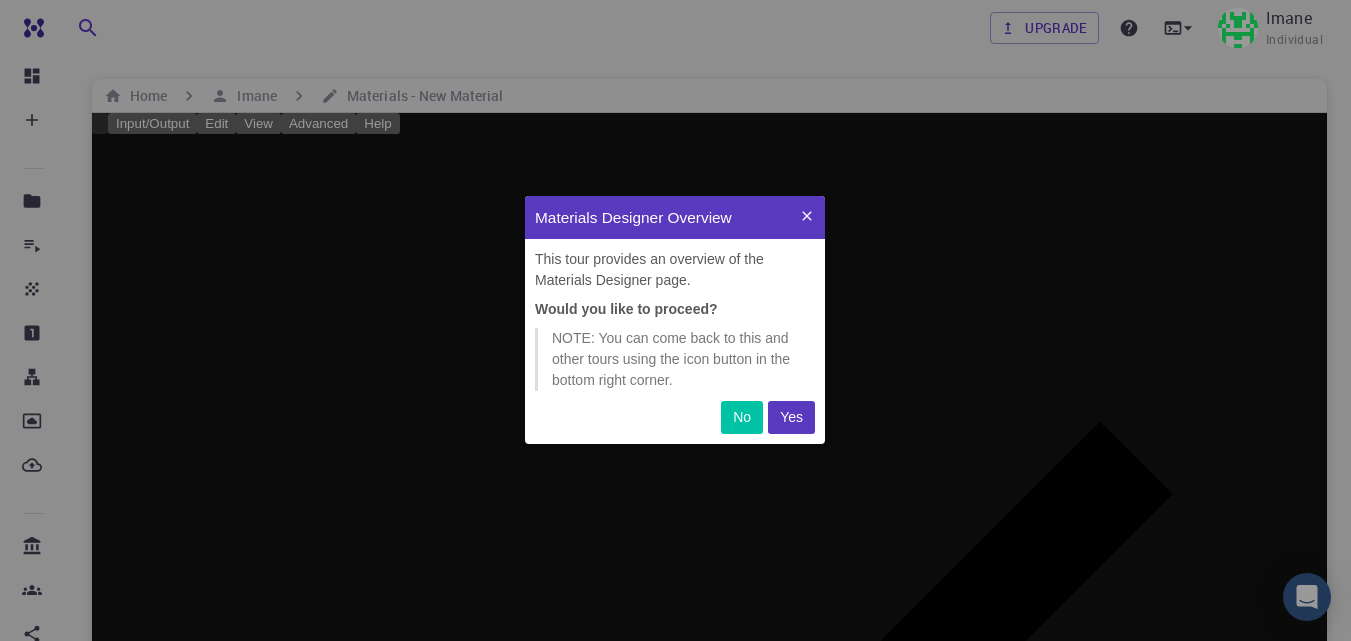 click on "Yes" at bounding box center [791, 417] 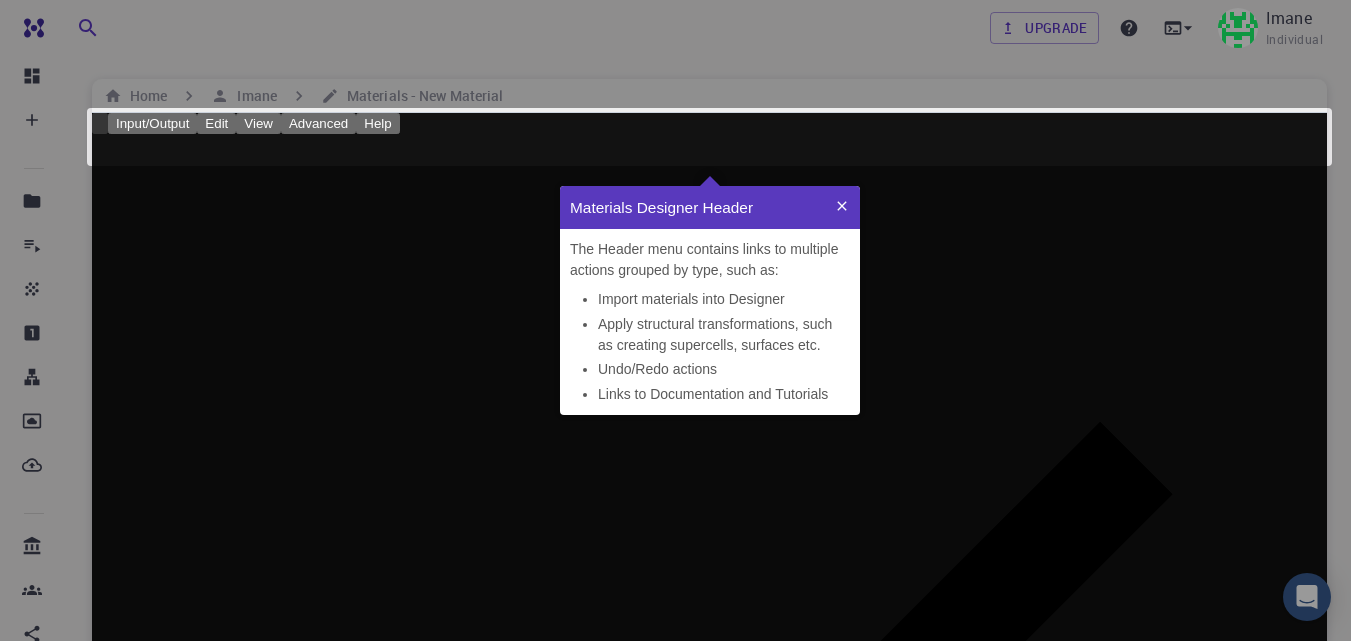 scroll, scrollTop: 0, scrollLeft: 0, axis: both 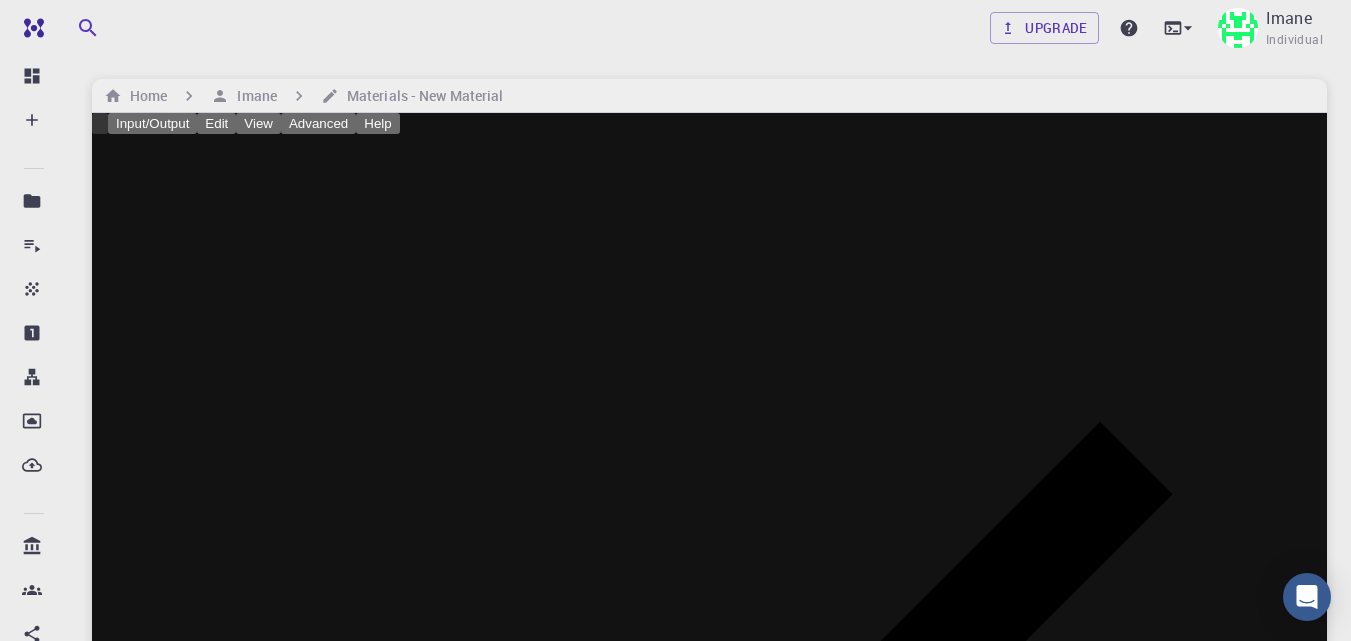 click 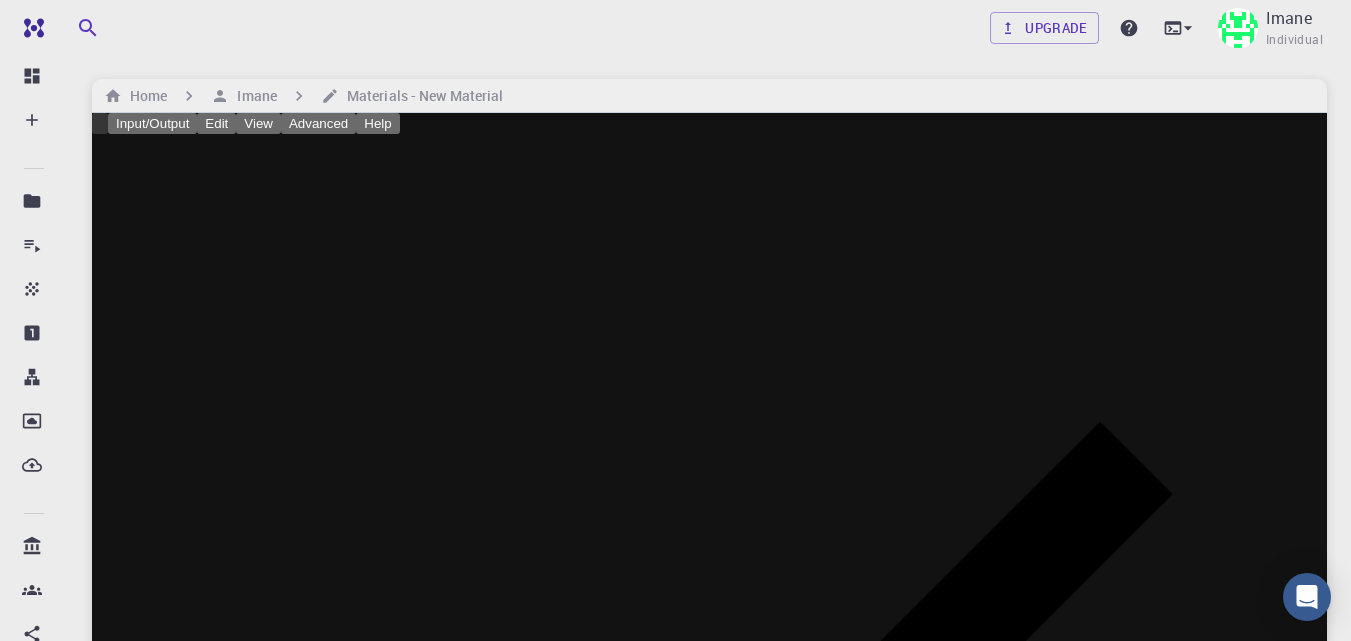 click at bounding box center [675, 320] 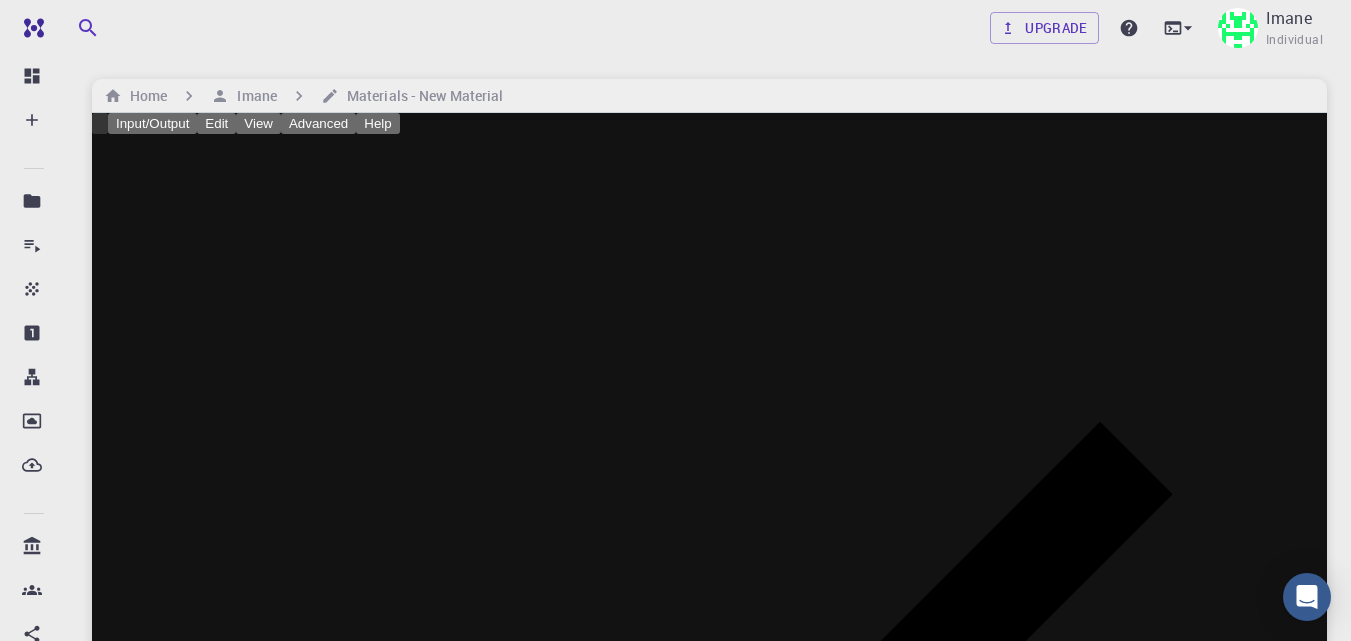 click on "Upgrade Imane Individual" at bounding box center [709, 28] 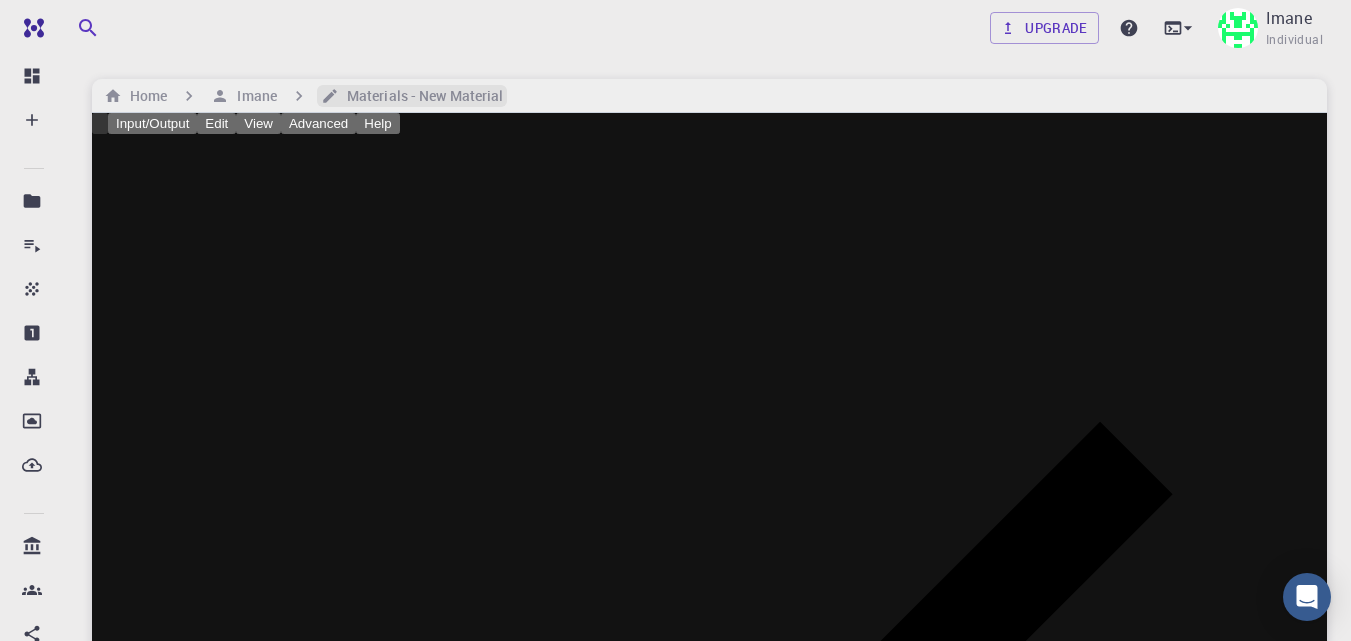 click on "Materials - New Material" at bounding box center (421, 96) 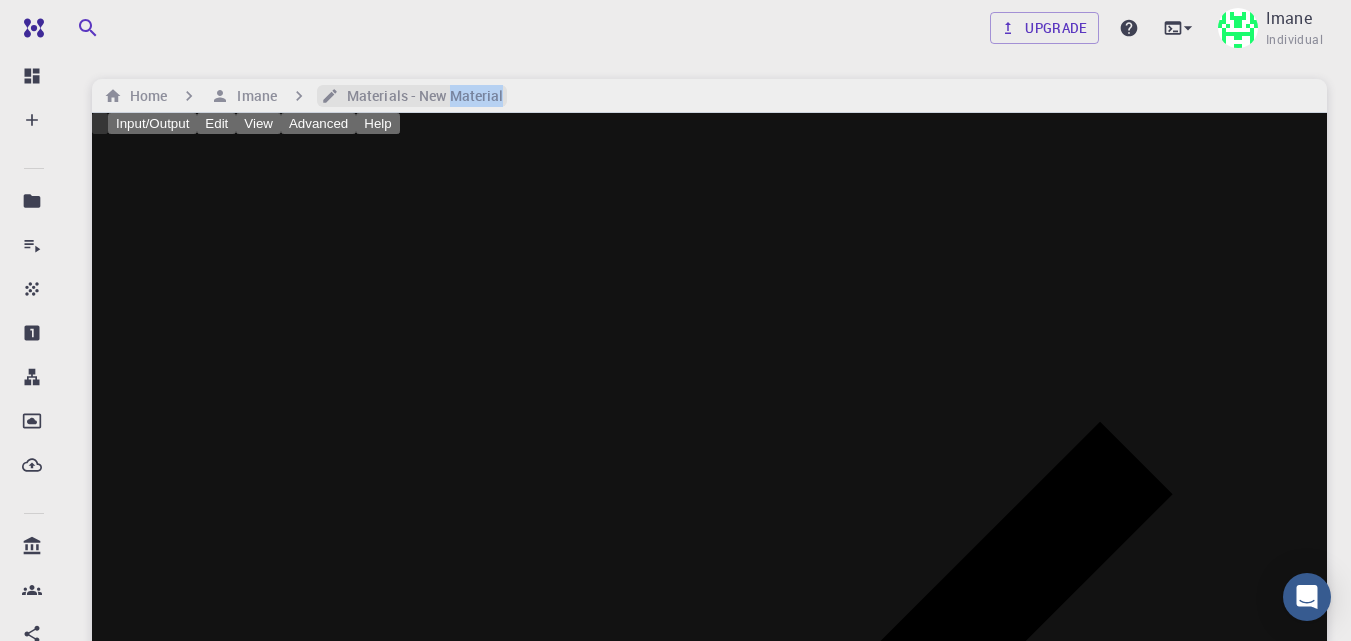 click on "Materials - New Material" at bounding box center (421, 96) 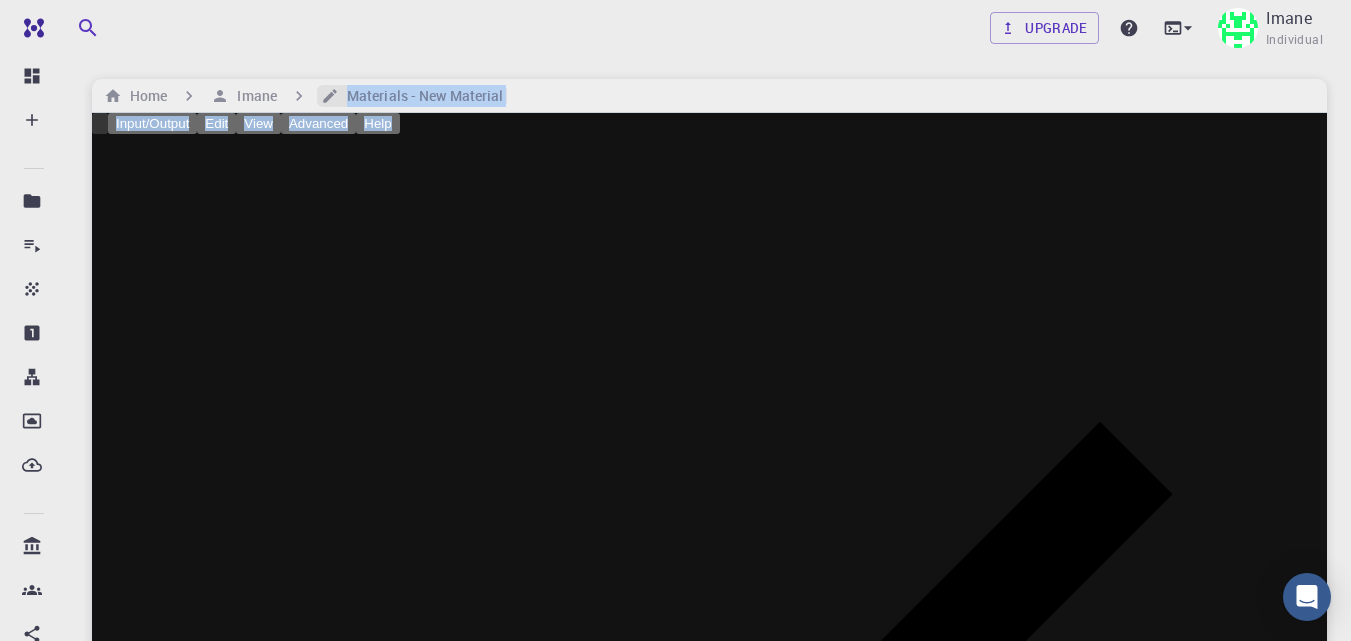 click on "Materials - New Material" at bounding box center [421, 96] 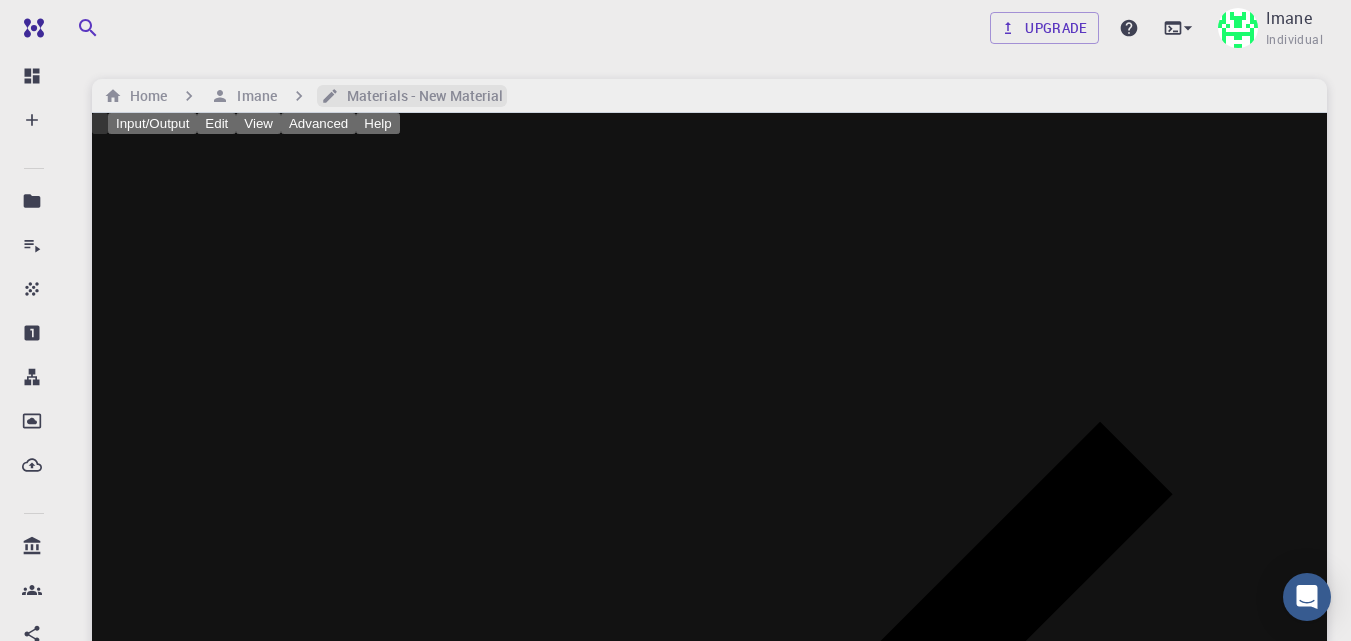 click 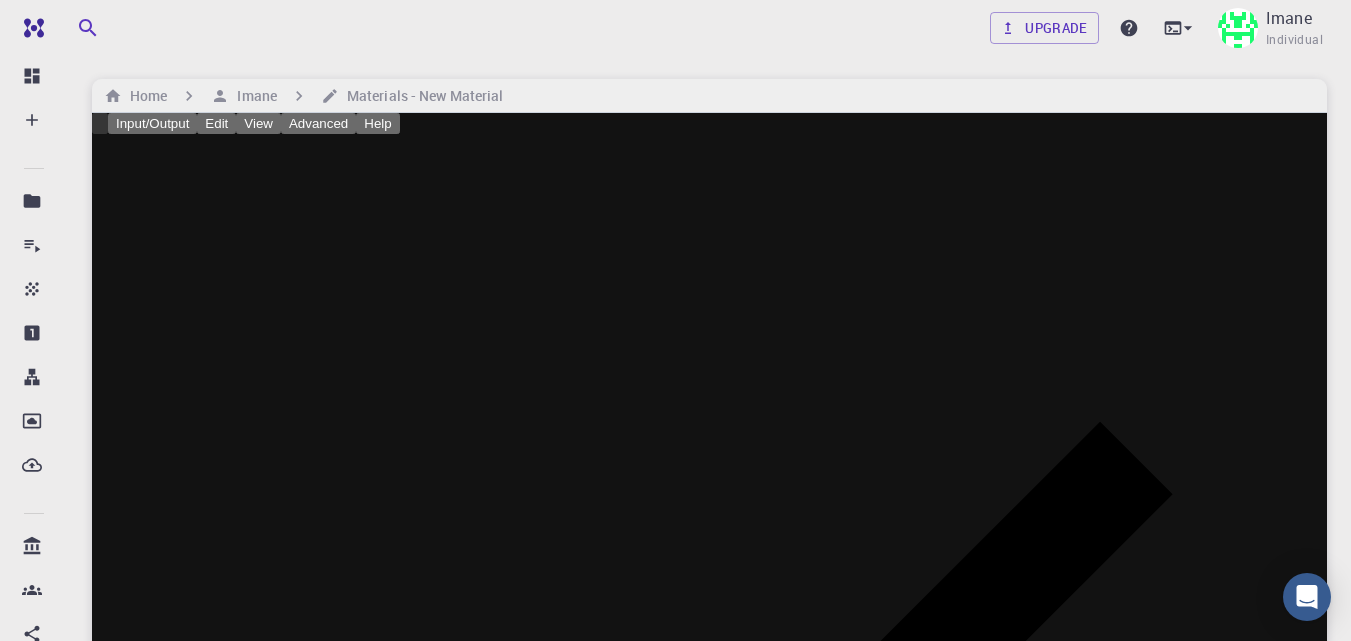 click 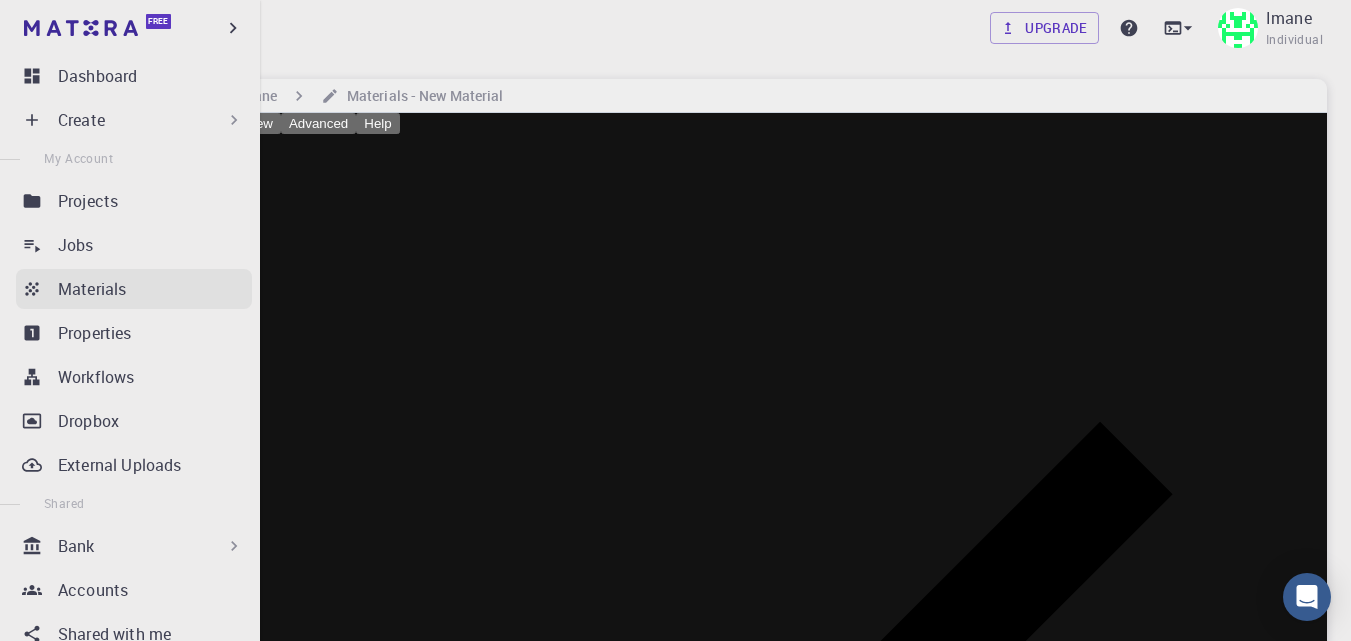 click on "Materials" at bounding box center (92, 289) 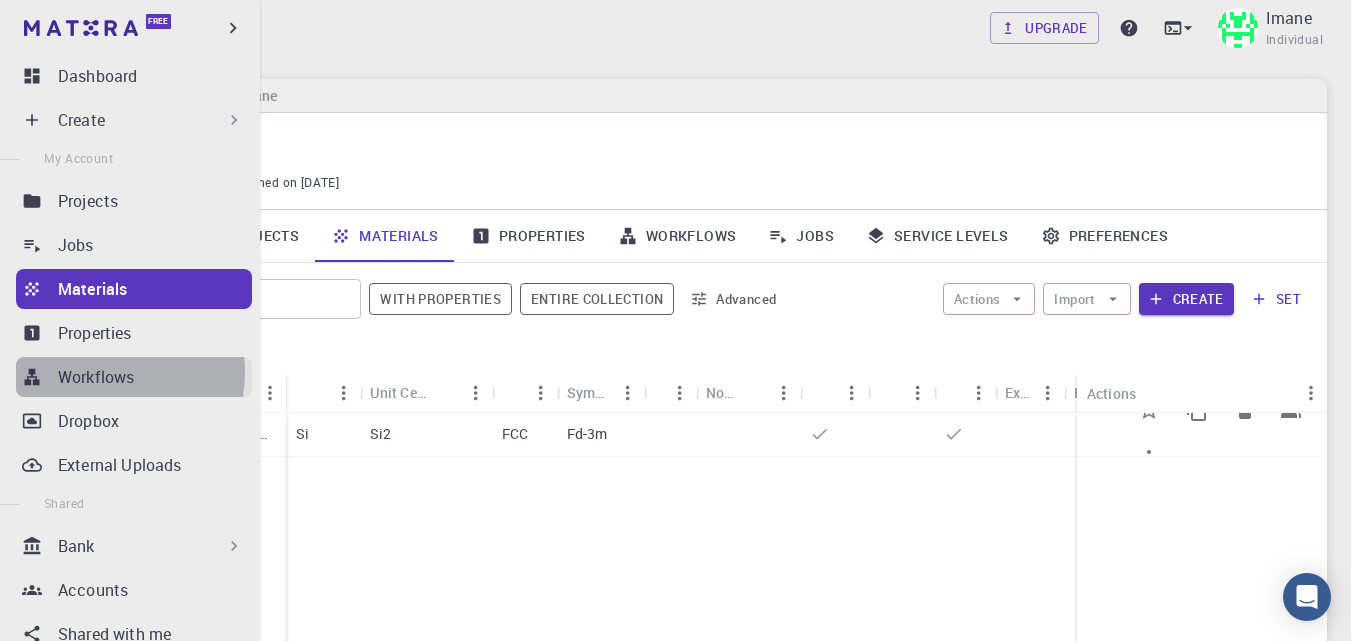 click on "Workflows" at bounding box center [96, 377] 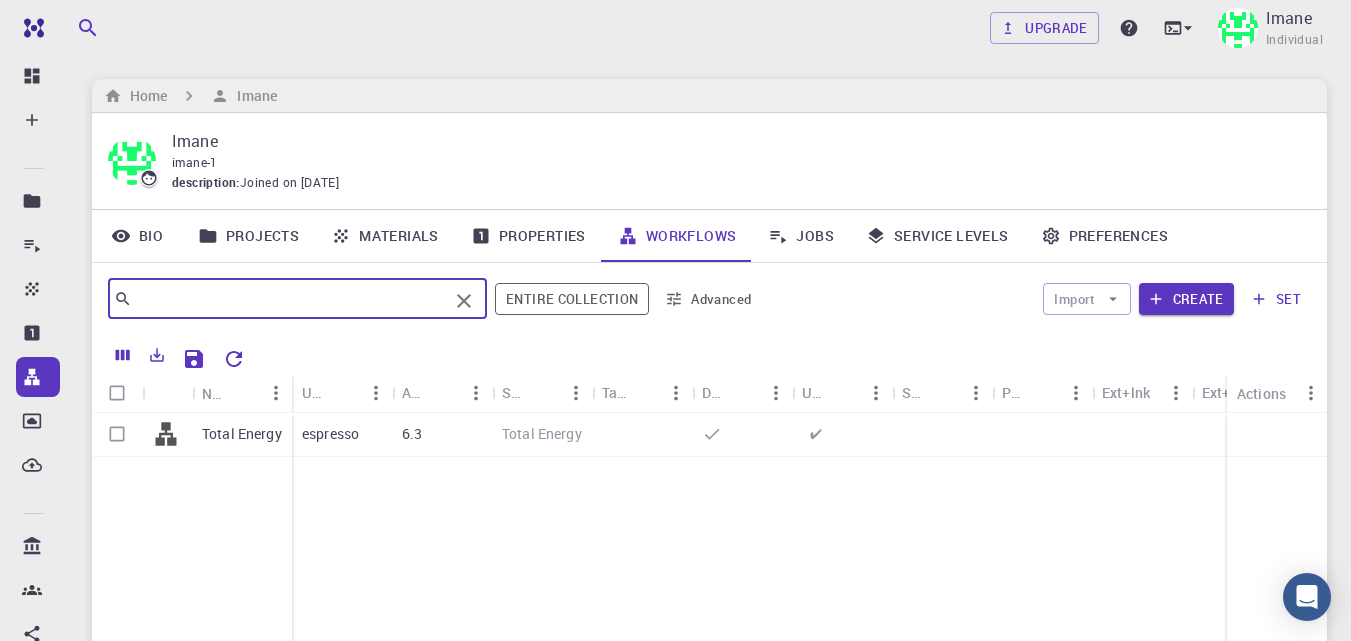 click at bounding box center (290, 299) 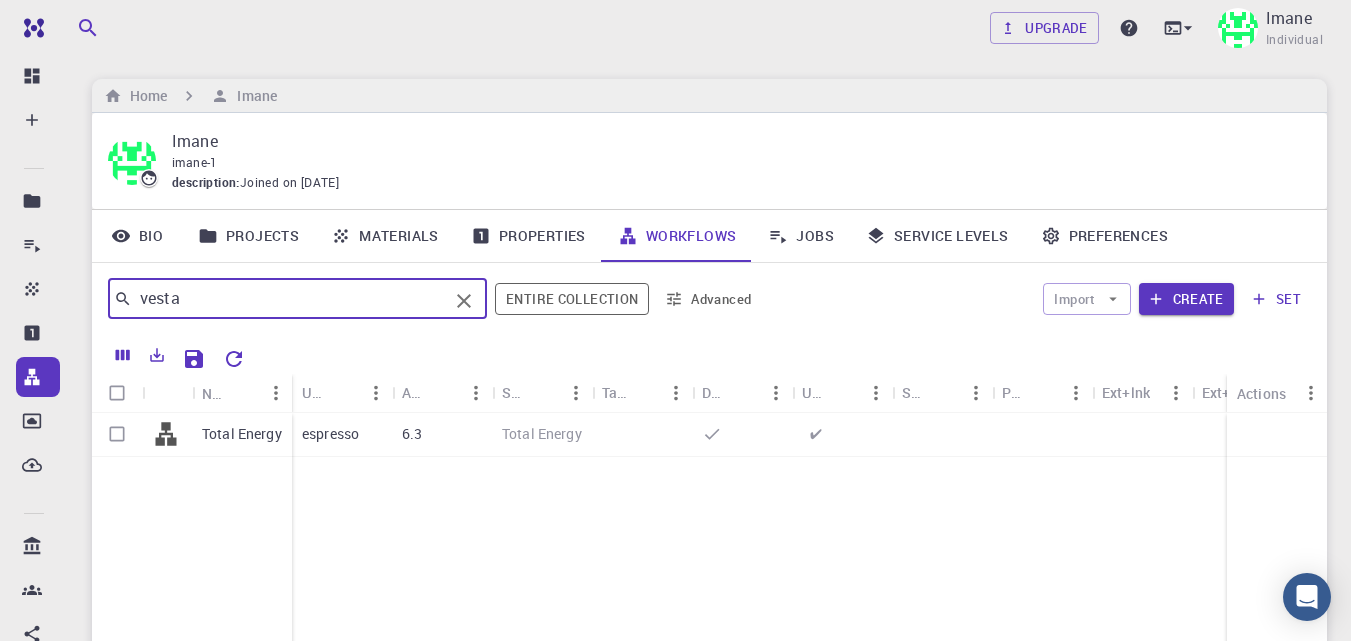 type on "vesta" 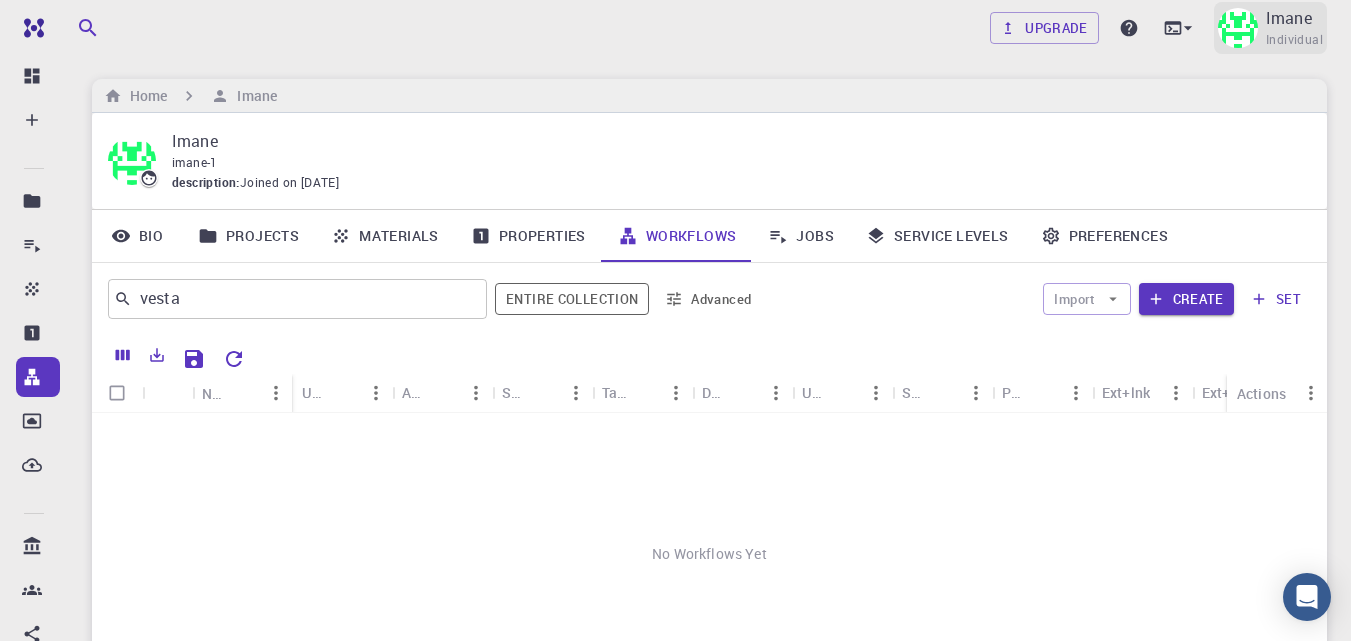 click on "Imane" at bounding box center [1289, 18] 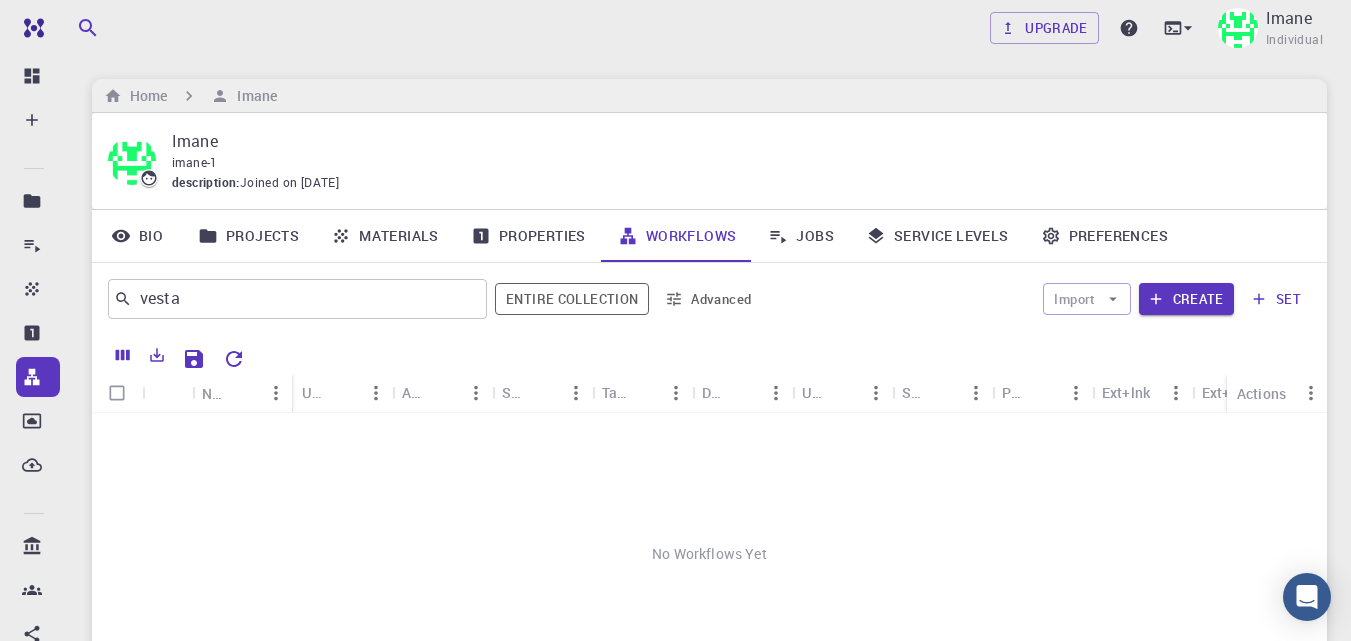 click on "Account preferences" at bounding box center [701, 1737] 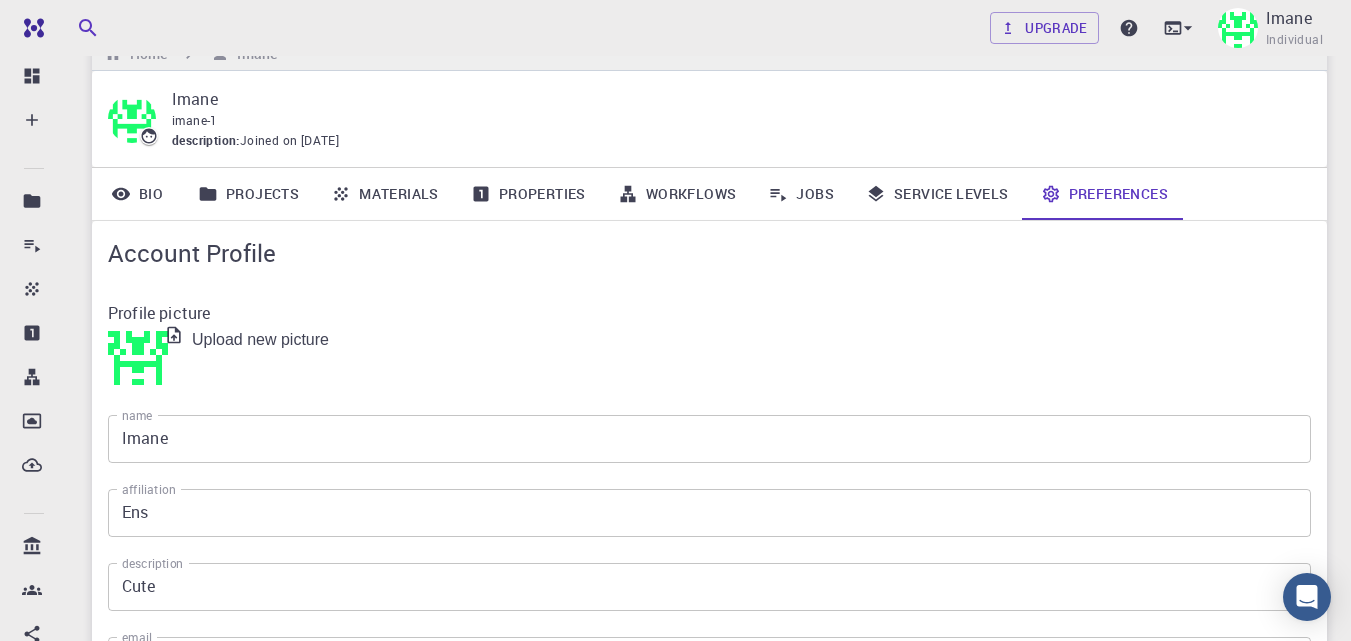 scroll, scrollTop: 0, scrollLeft: 0, axis: both 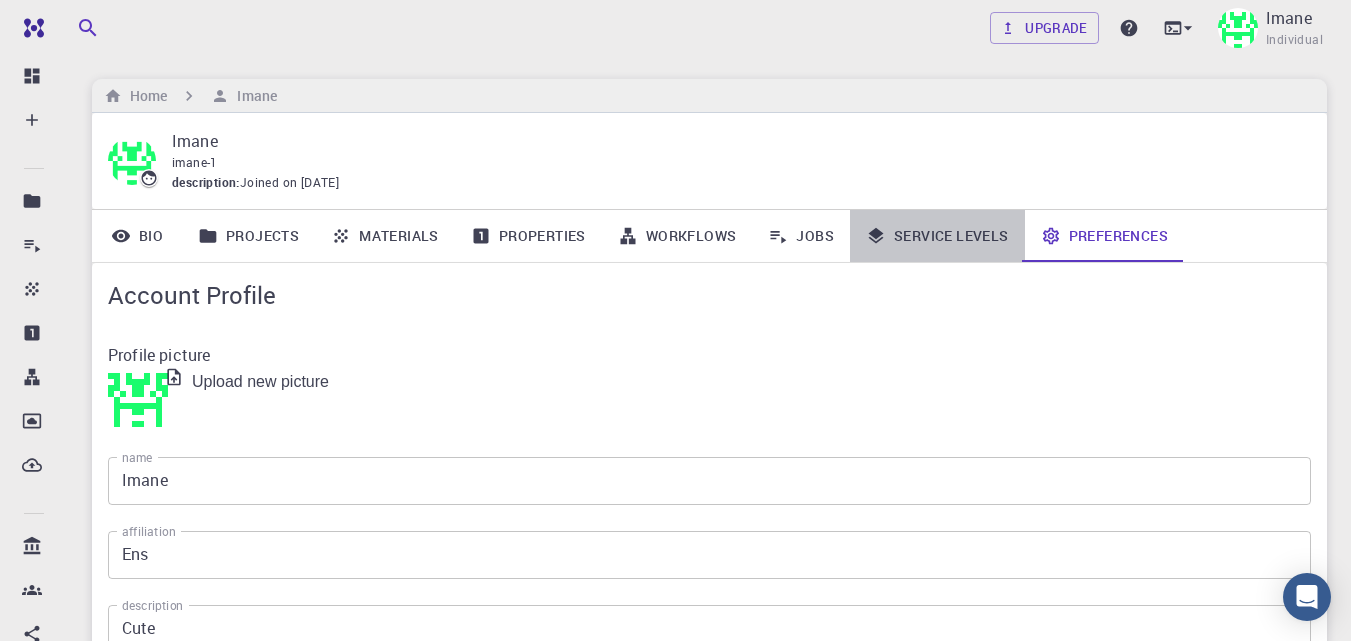 click on "Service Levels" at bounding box center (937, 236) 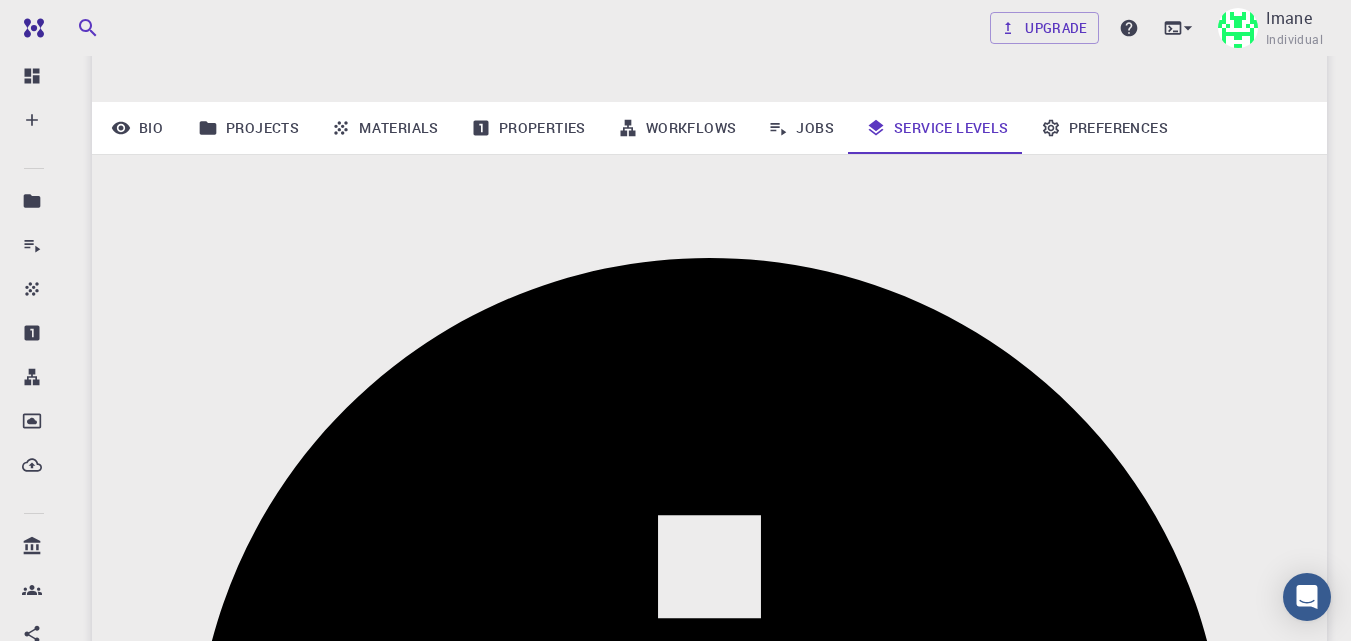 scroll, scrollTop: 200, scrollLeft: 0, axis: vertical 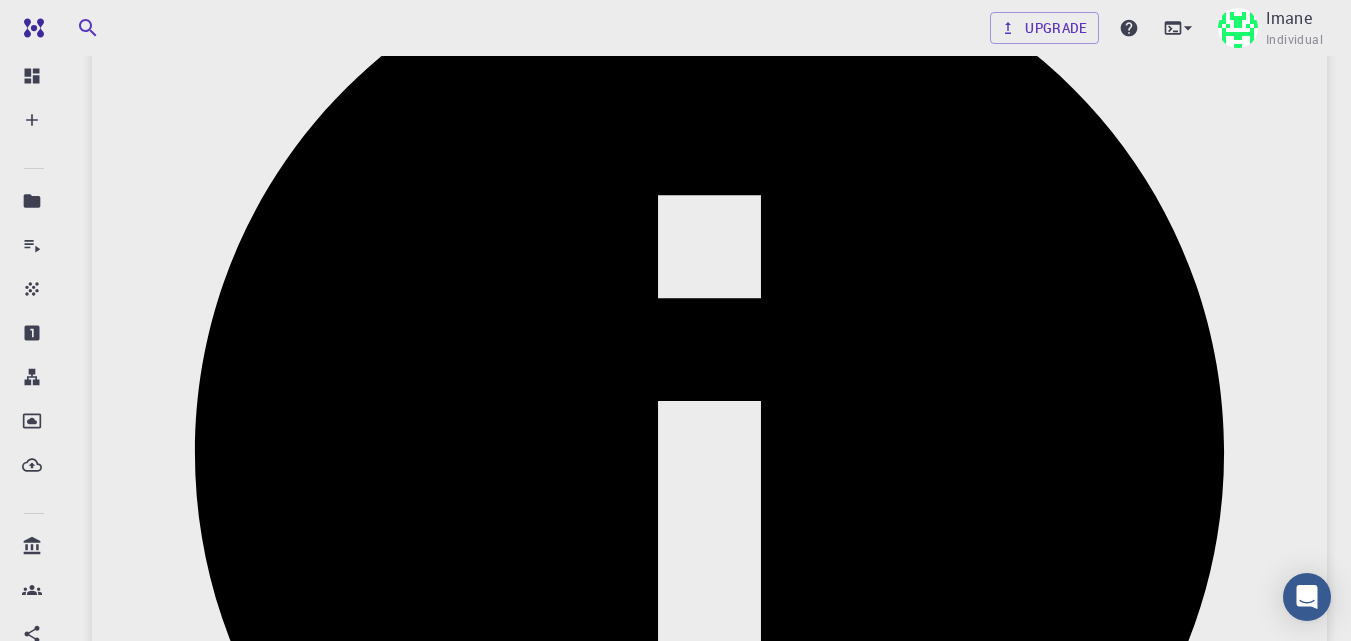 click on "Total Disk Space" at bounding box center [709, 1430] 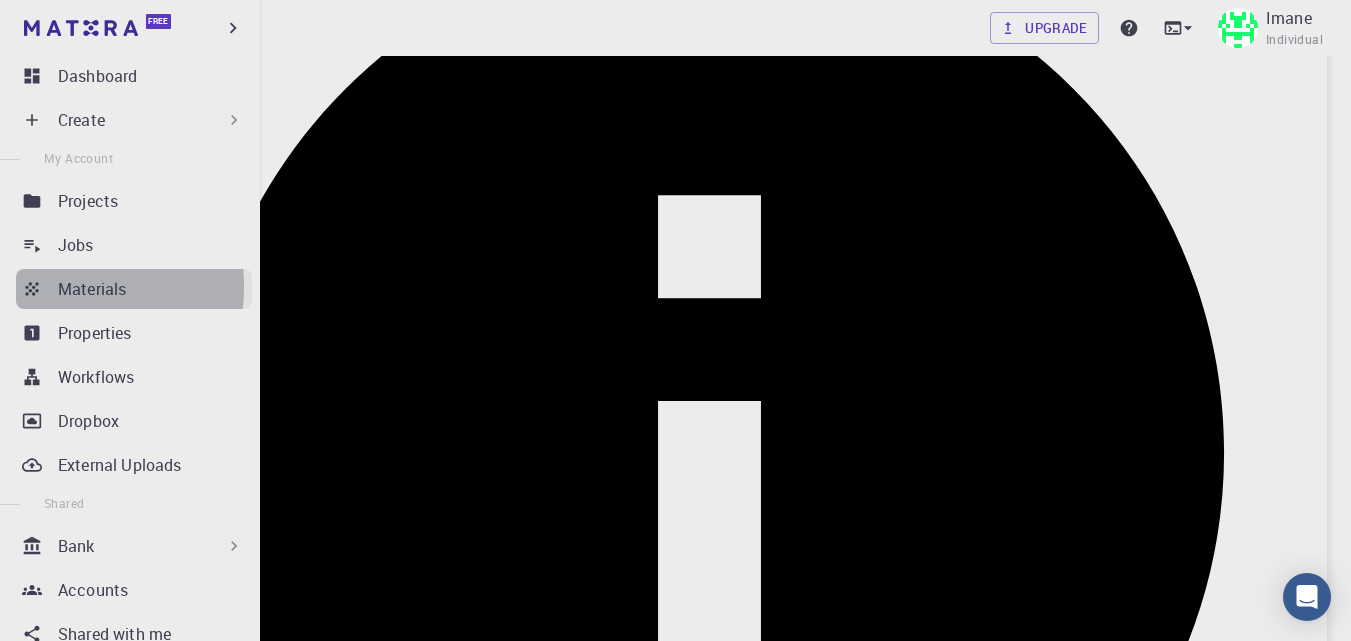click 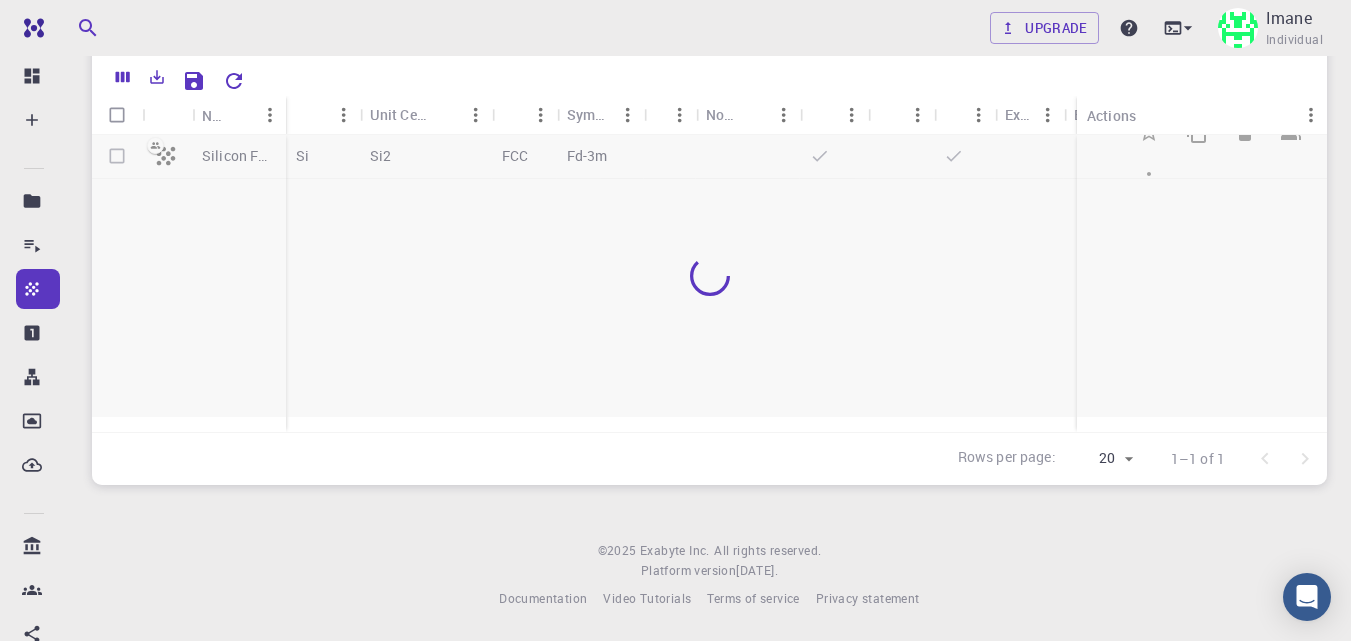 scroll, scrollTop: 277, scrollLeft: 0, axis: vertical 